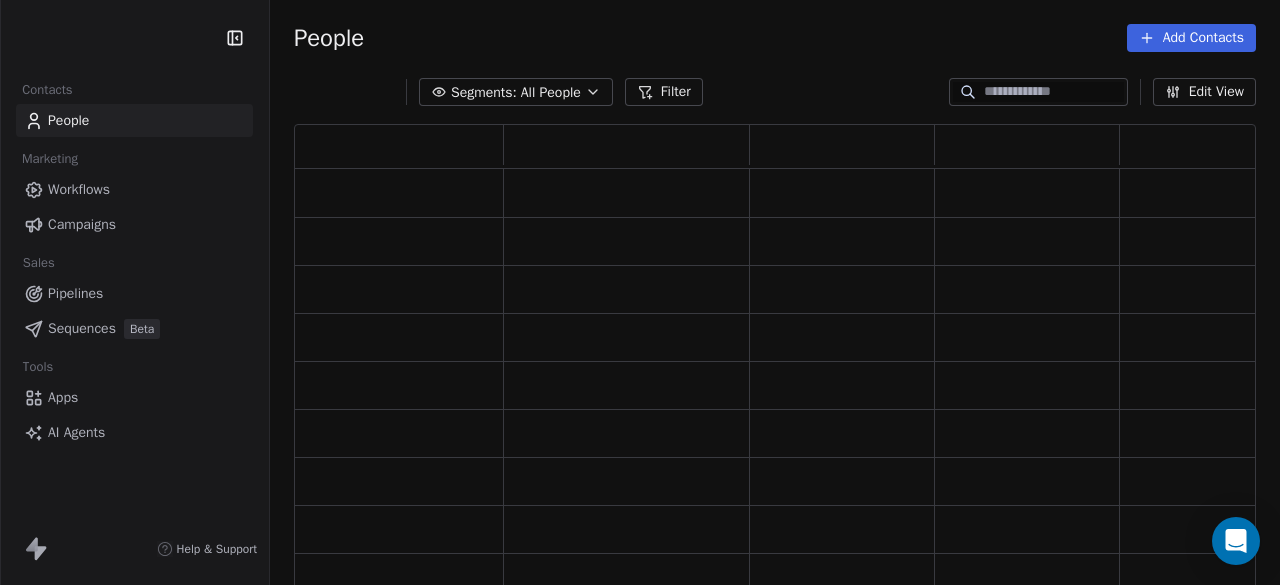 scroll, scrollTop: 0, scrollLeft: 0, axis: both 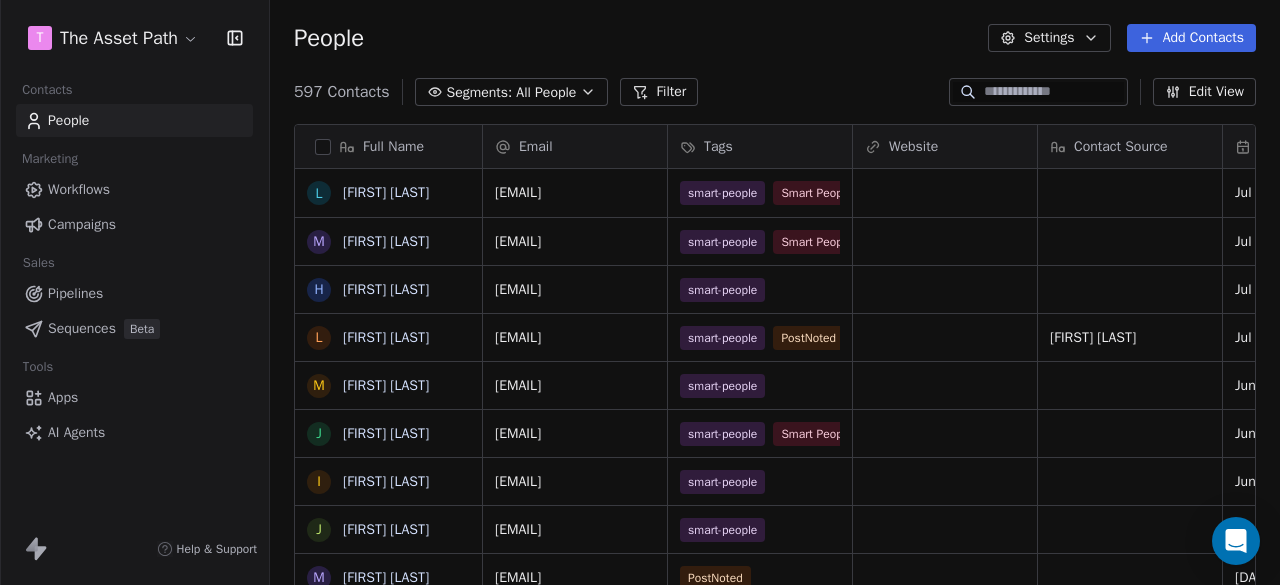 click on "T The Asset Path Contacts People Marketing Workflows Campaigns Sales Pipelines Sequences Beta Tools Apps AI Agents Help & Support People Settings  Add Contacts 597 Contacts Segments: All People Filter  Edit View Tag Add to Sequence Export Full Name L Liza Liza Jones M Mark Lee H Helen Hill L Libby Wagner M Marc Hogan J Jamie Dixon I Ian Harrison J Jojo Qiao M Maria Uzoma J John Field K Katrina Collins E Efi PYLARINOU S Sarah Harrop C Catherine Williams J John Bentley L Lisa Miller R Richard John S Sher Downing J Jaq Kennedy K Kate J Jeannette Boulton F Fatima Fakier K Karis Gill A Allison Wightman J Josh Meta T Tammy Appleton T Tracey-Jane Tracey-Jane Hughes P Phil Ore M Martina Martina Doherty Email Tags Website Contact Source Created Date CAT Last Activity Date CAT Email Marketing Consent Stage [EMAIL] smart-people Smart People [DATE] [TIME] [DATE] [TIME] Subscribed [EMAIL] smart-people Smart People [DATE] [TIME] [DATE] [TIME] Subscribed Subscribed" at bounding box center (640, 292) 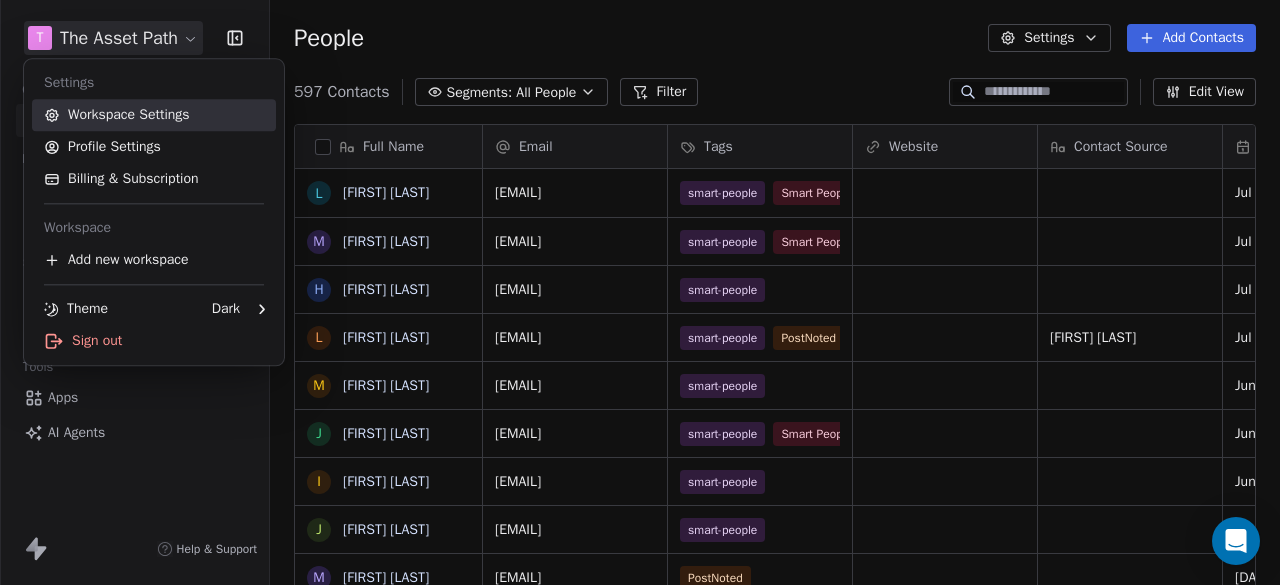 click on "Workspace Settings" at bounding box center (154, 115) 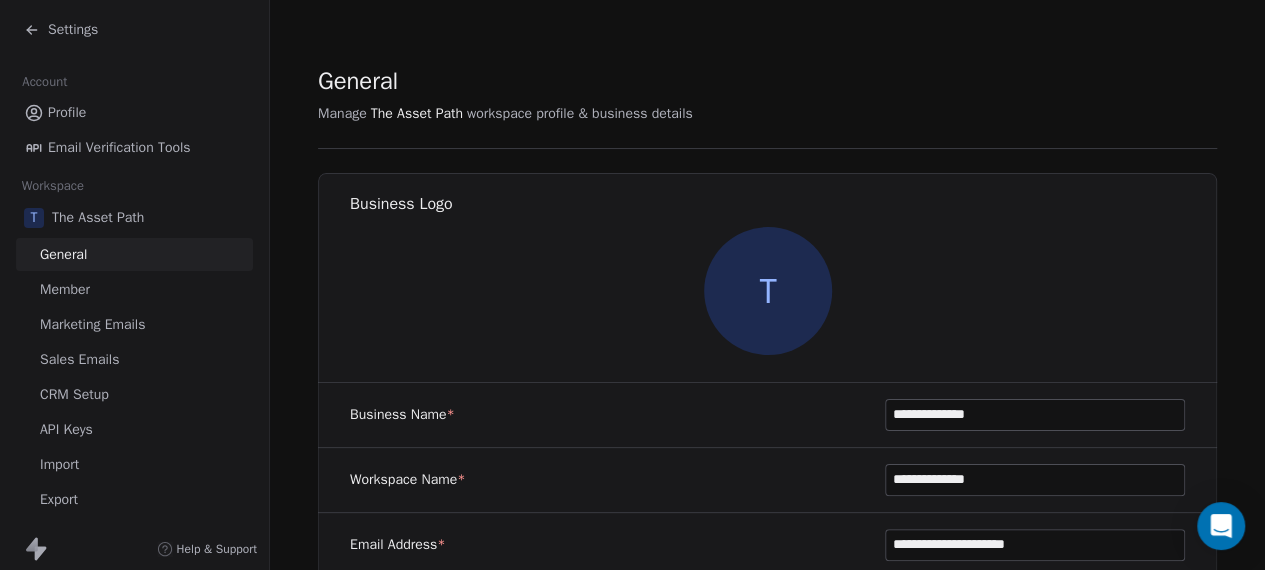 click on "General" at bounding box center [63, 254] 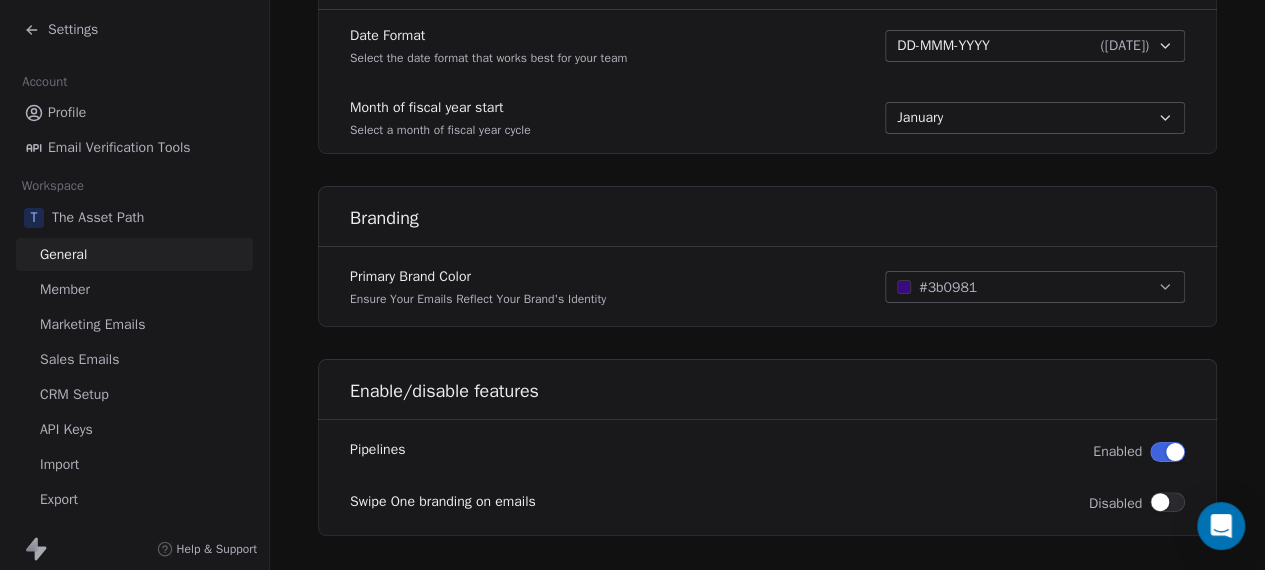 scroll, scrollTop: 1125, scrollLeft: 0, axis: vertical 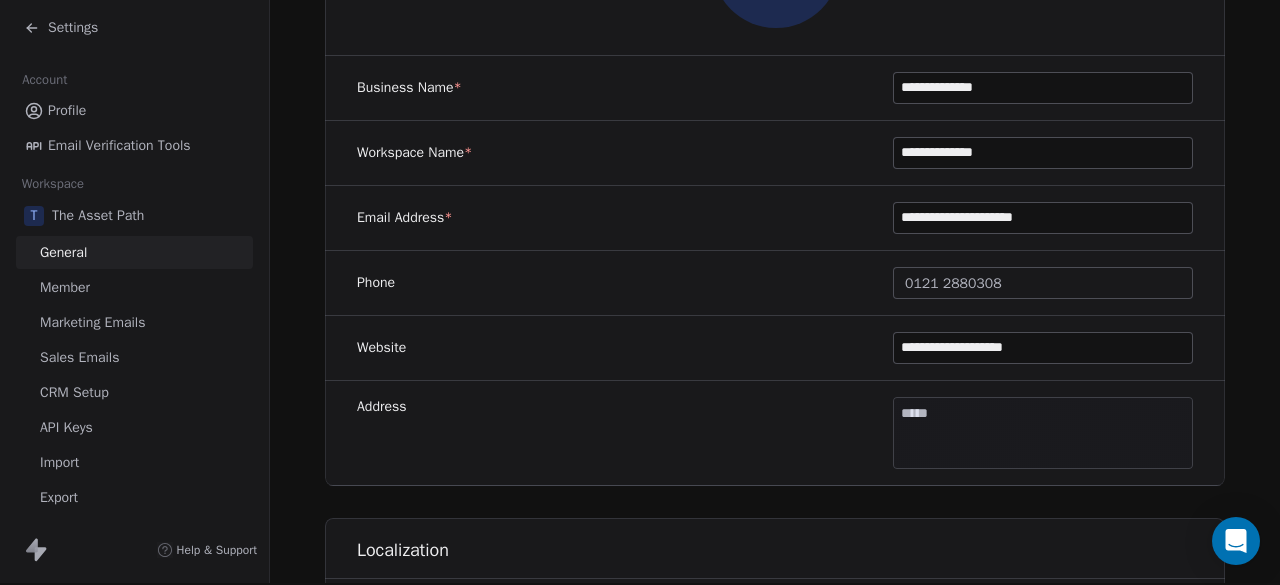 click on "**********" at bounding box center (640, 290) 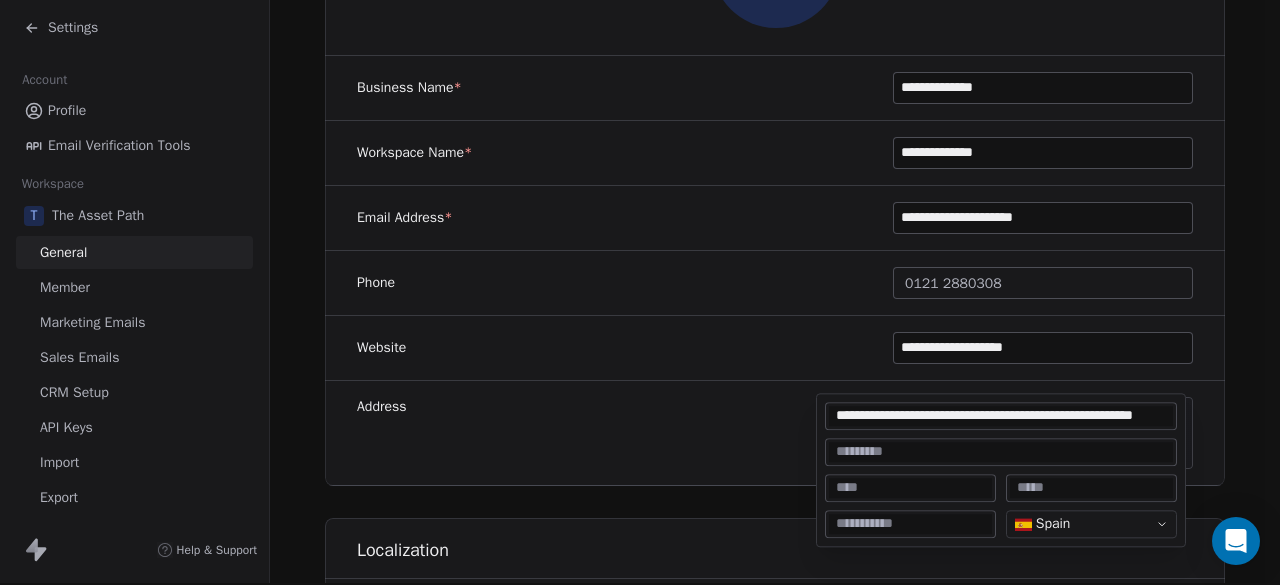 scroll, scrollTop: 0, scrollLeft: 53, axis: horizontal 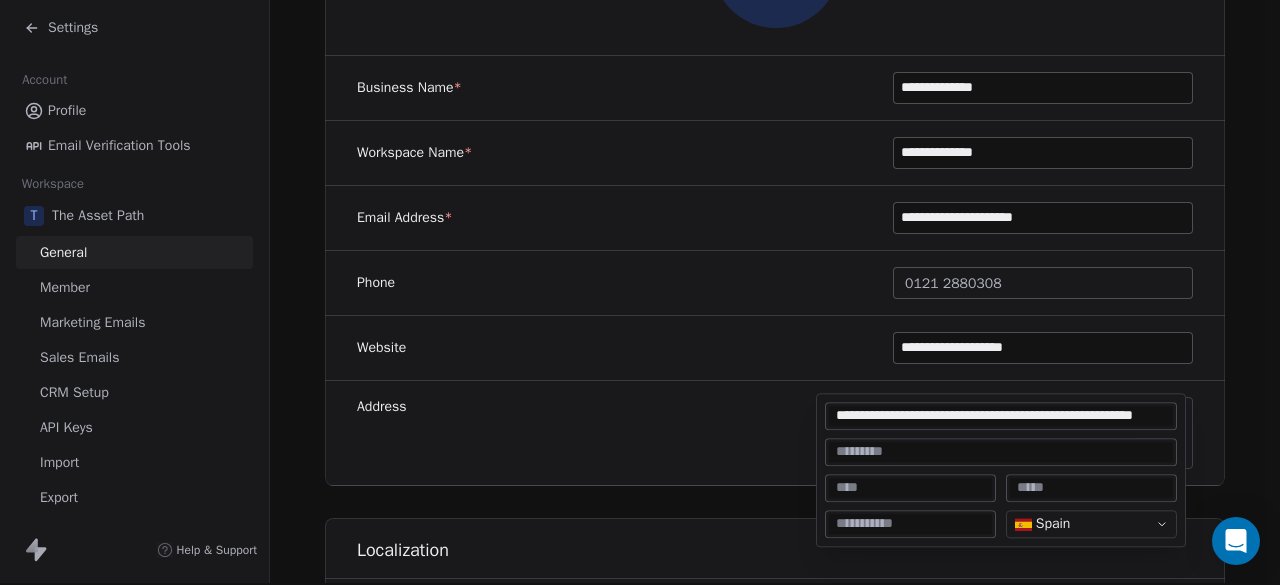 drag, startPoint x: 915, startPoint y: 419, endPoint x: 1208, endPoint y: 417, distance: 293.00684 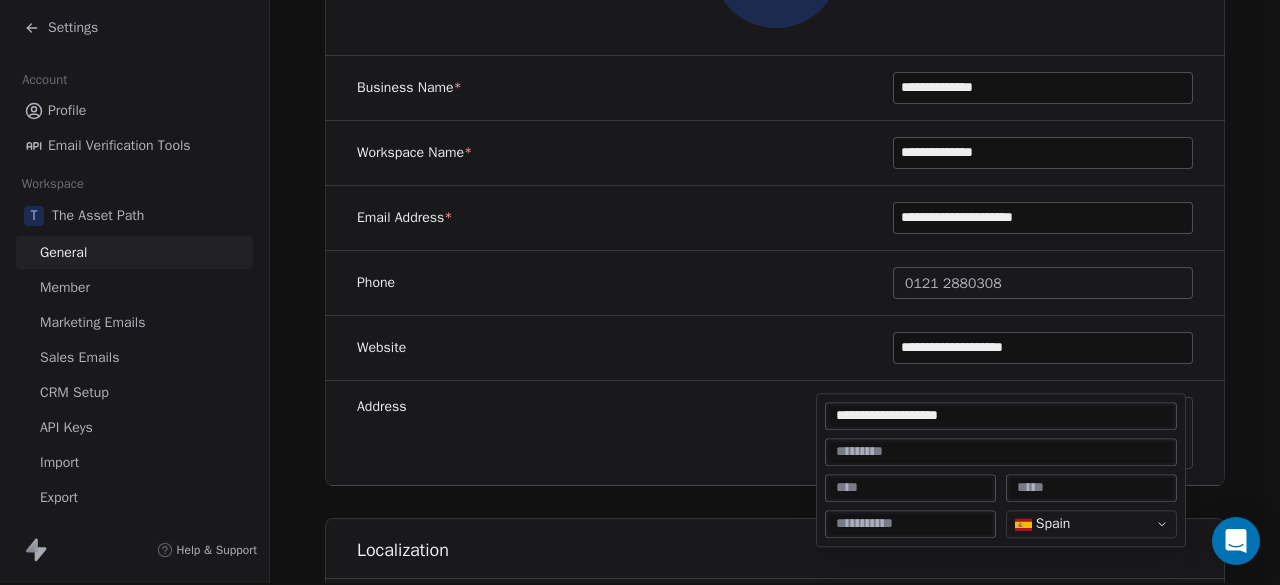 scroll, scrollTop: 0, scrollLeft: 0, axis: both 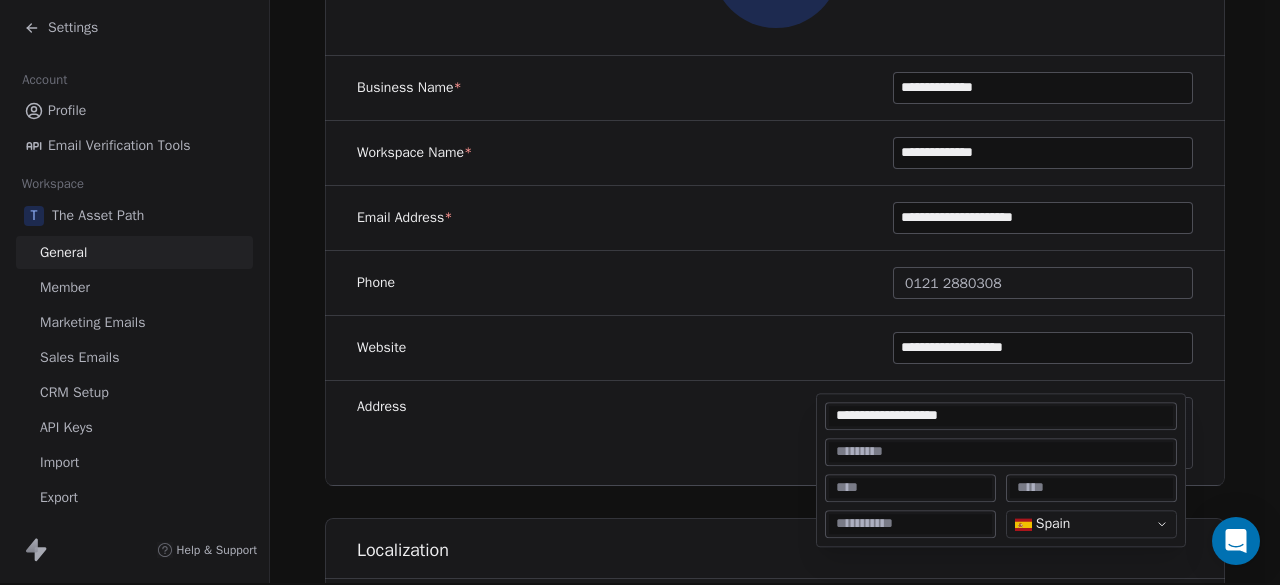 click at bounding box center [910, 488] 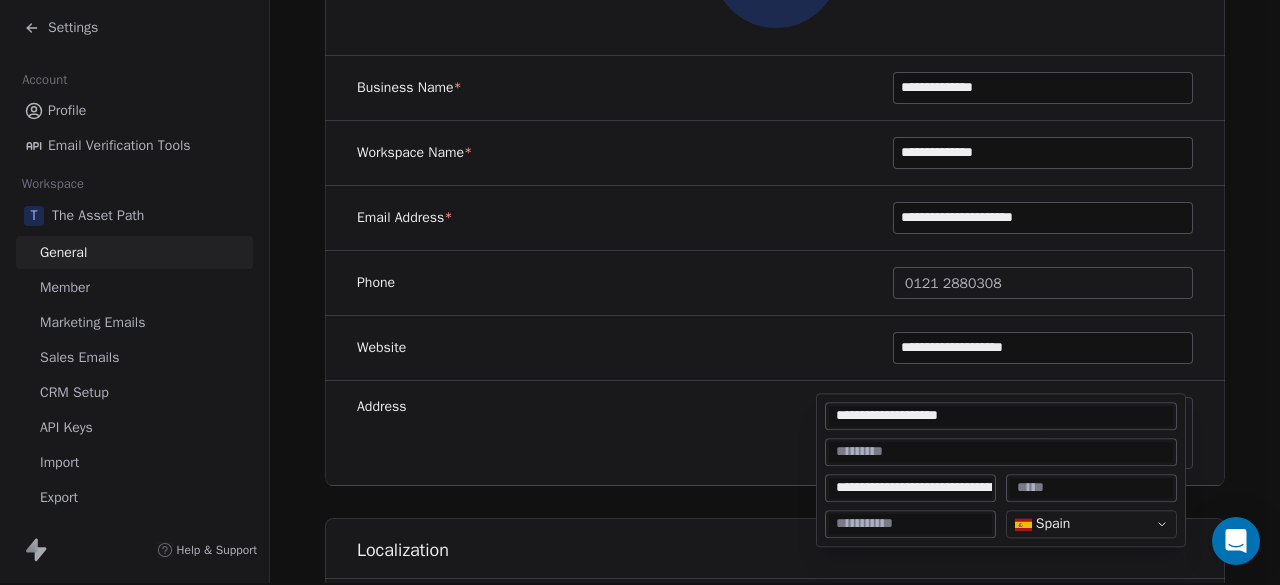scroll, scrollTop: 0, scrollLeft: 101, axis: horizontal 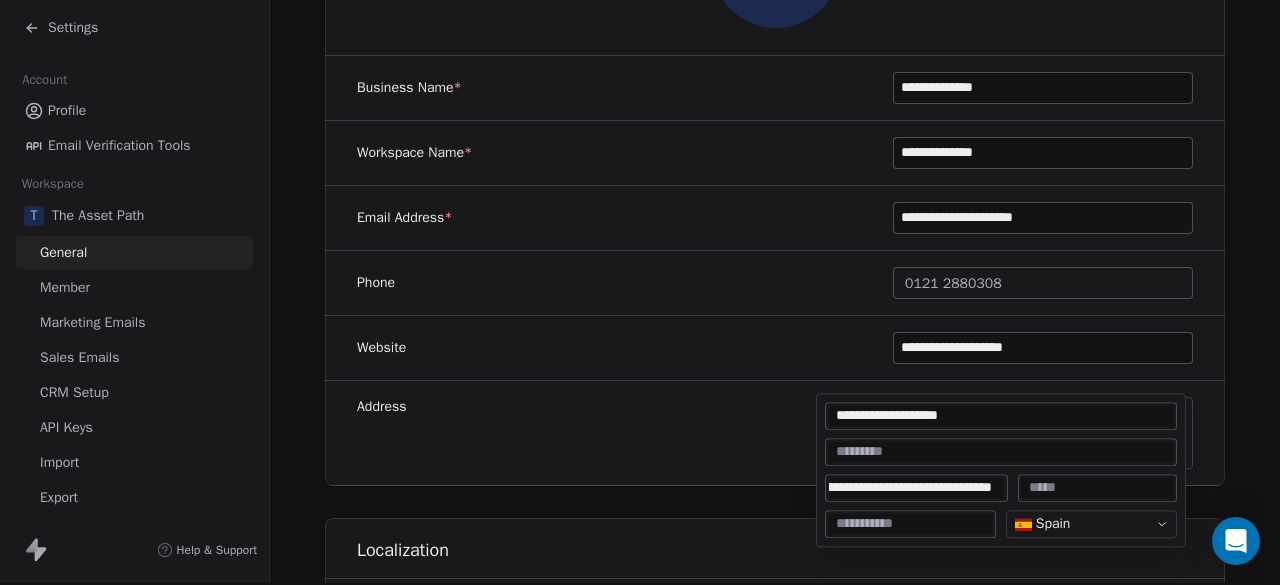 drag, startPoint x: 862, startPoint y: 489, endPoint x: 902, endPoint y: 487, distance: 40.04997 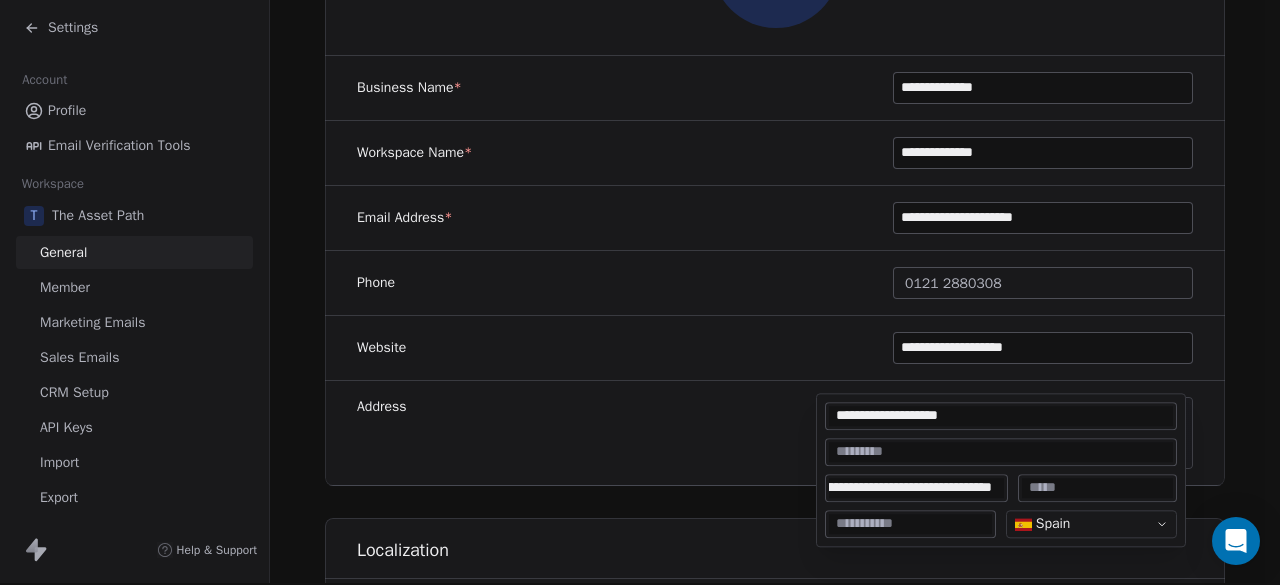 click on "**********" at bounding box center (910, 488) 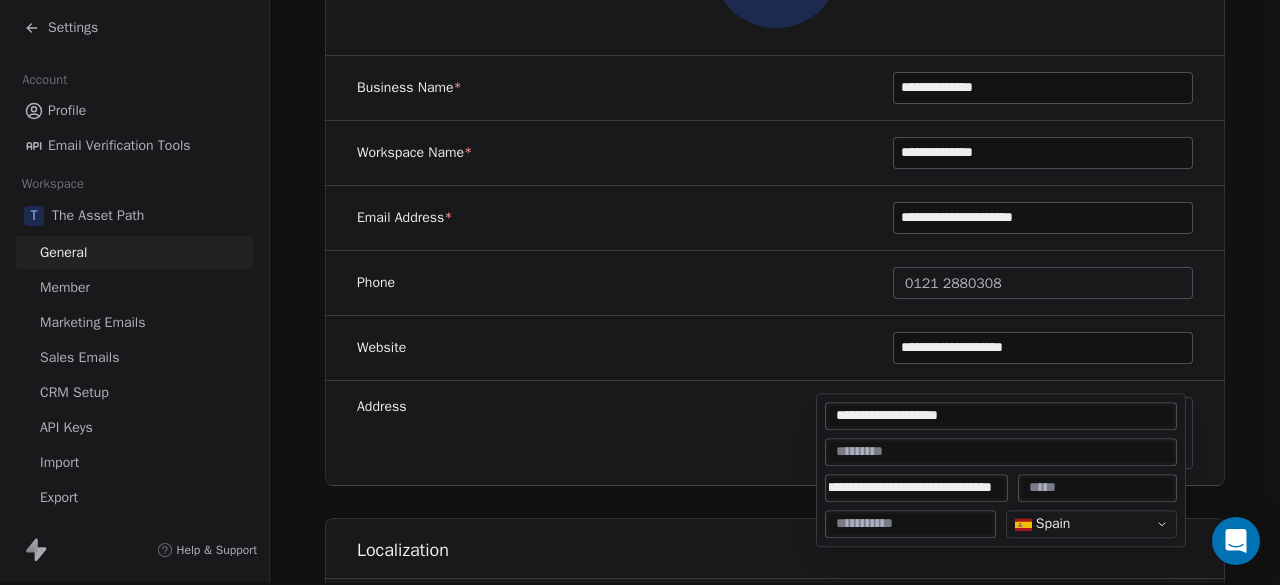 scroll, scrollTop: 0, scrollLeft: 57, axis: horizontal 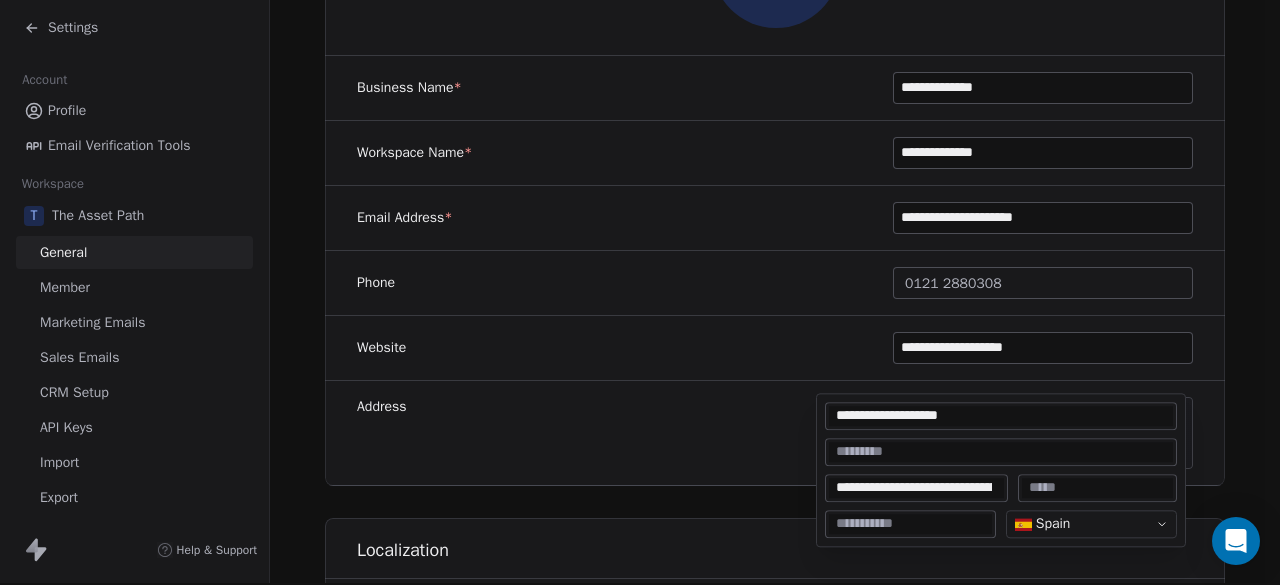 click at bounding box center [1097, 488] 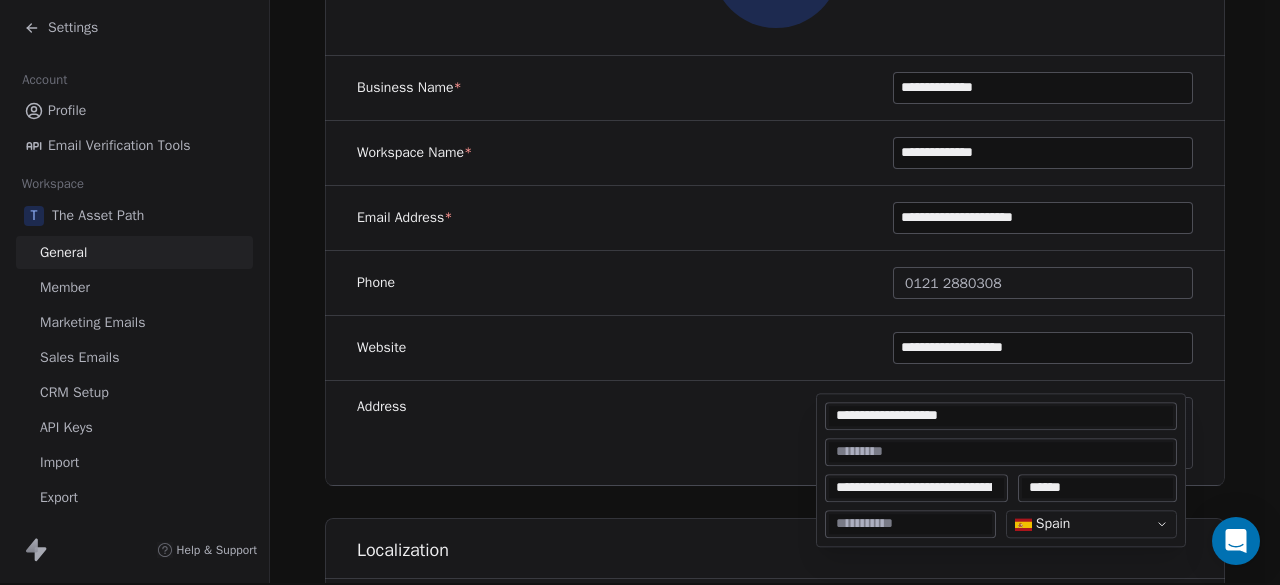 type on "******" 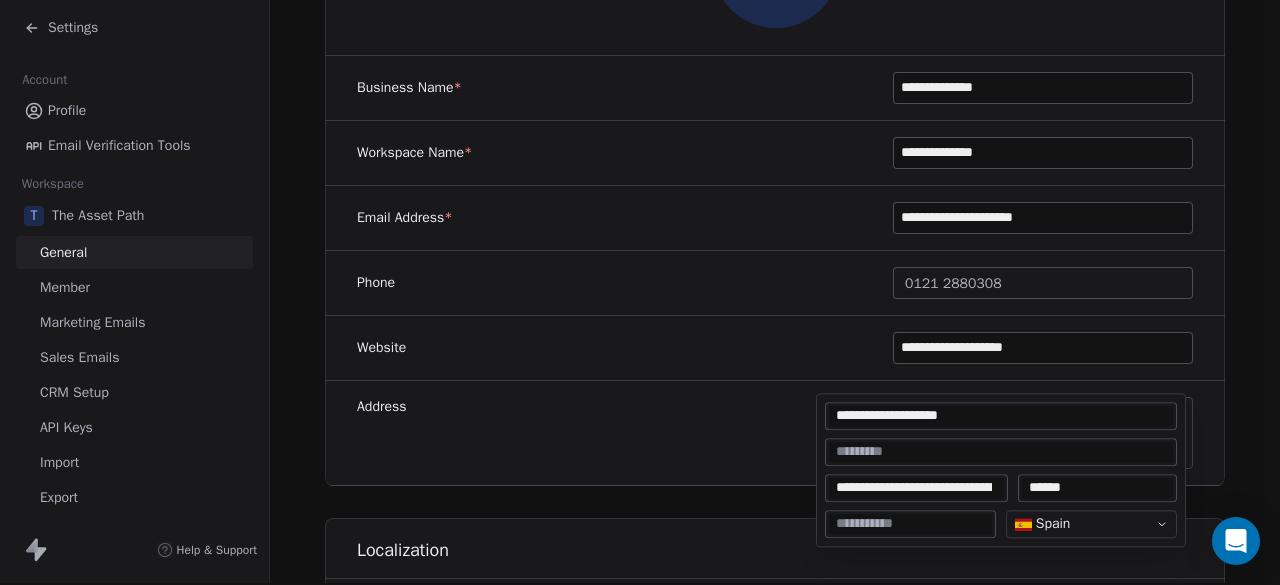 drag, startPoint x: 868, startPoint y: 487, endPoint x: 955, endPoint y: 487, distance: 87 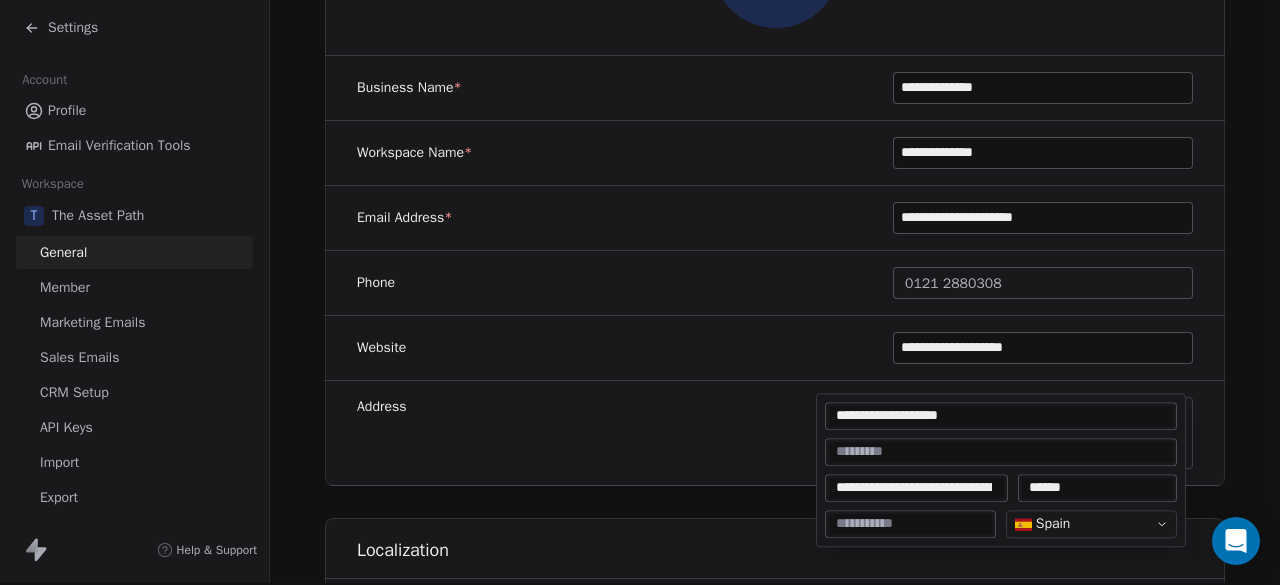 click on "**********" at bounding box center [910, 488] 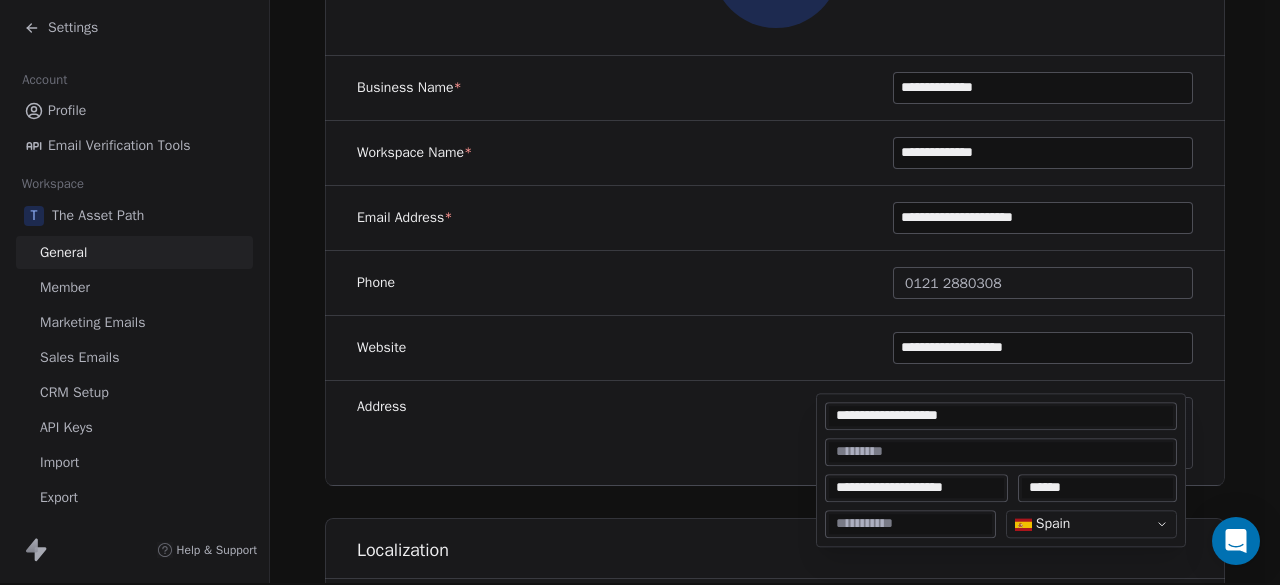 type on "**********" 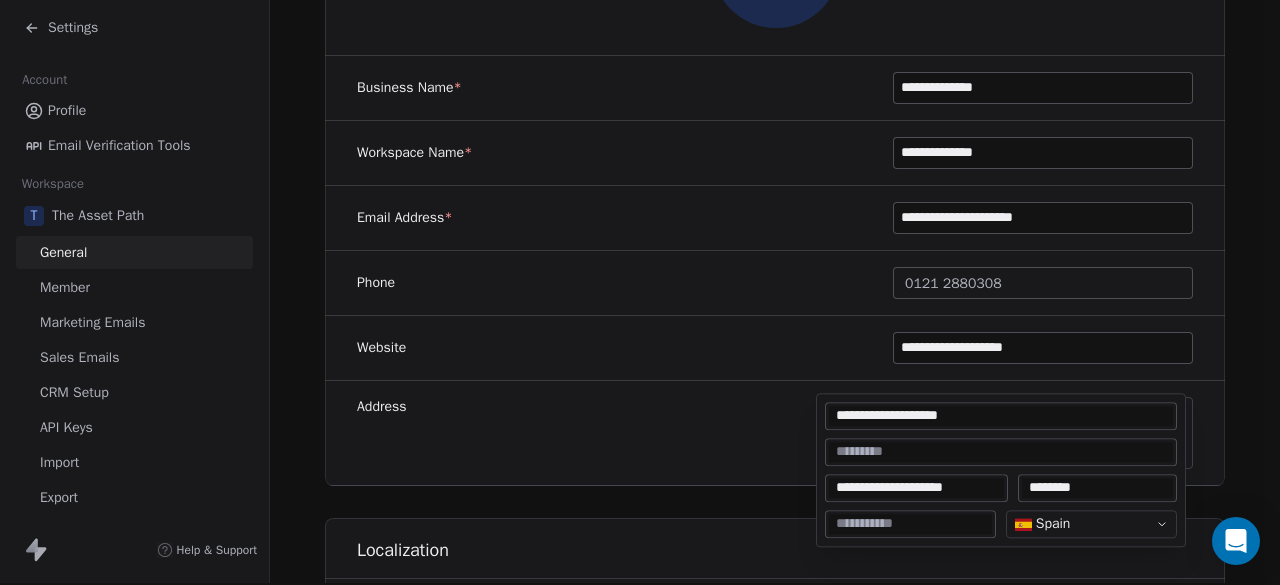 paste on "**********" 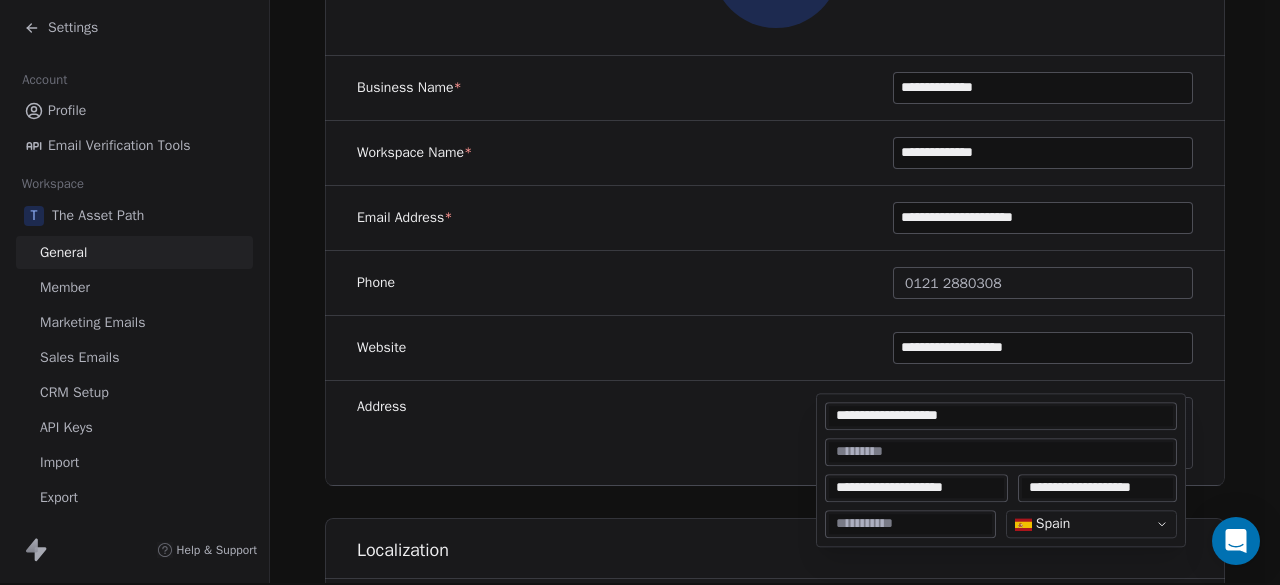 type on "**********" 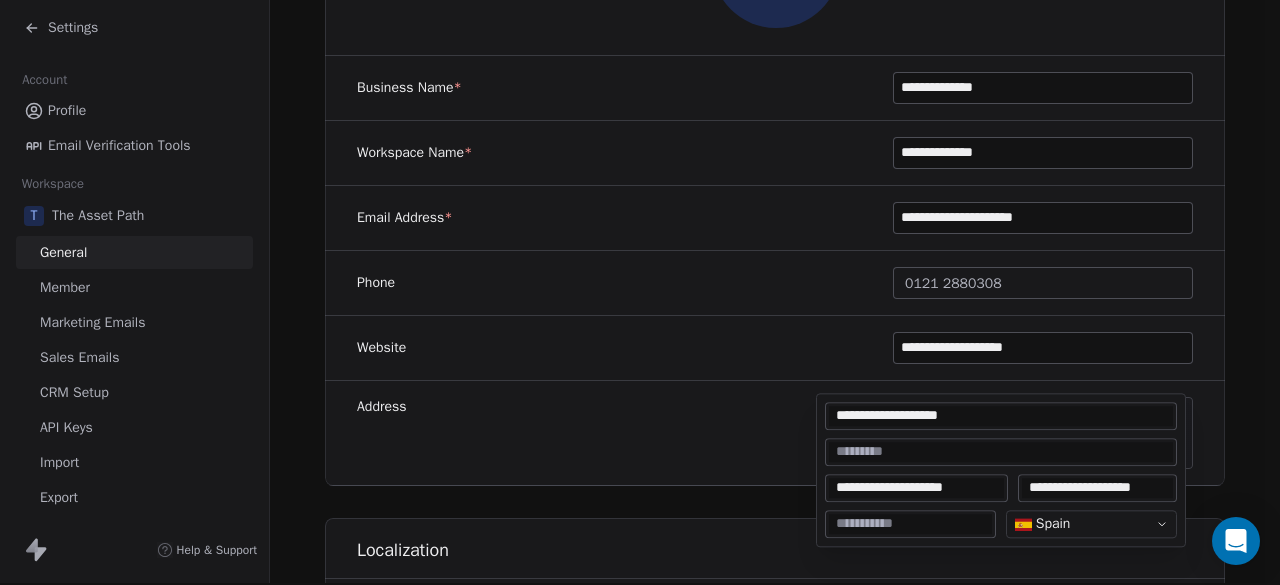 click on "**********" at bounding box center [1001, 416] 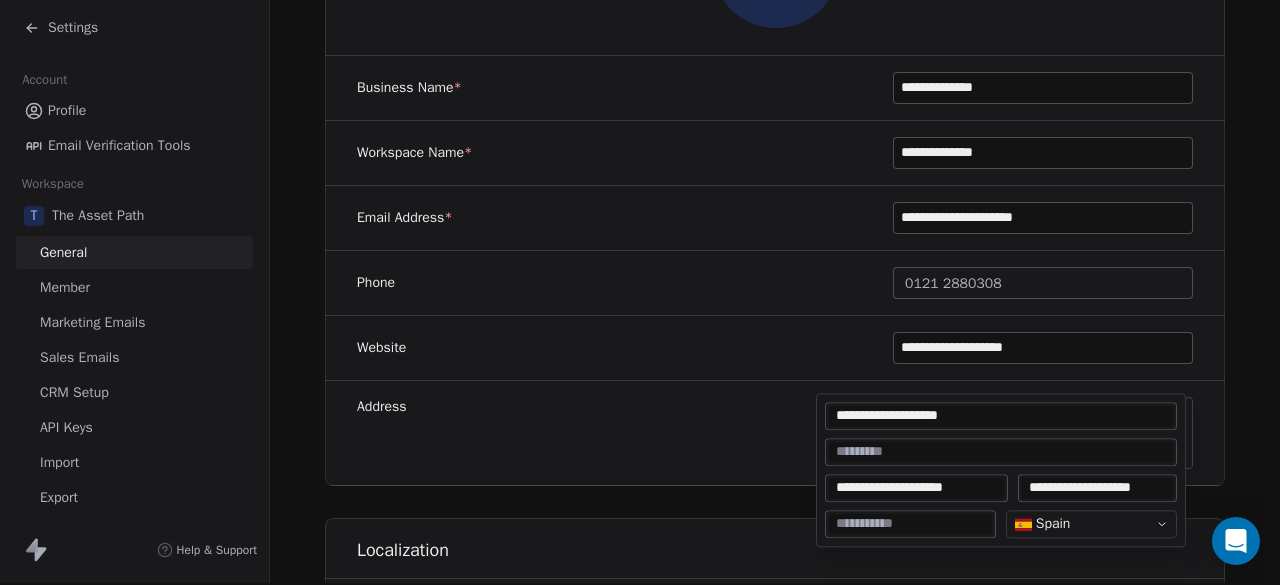 paste on "**********" 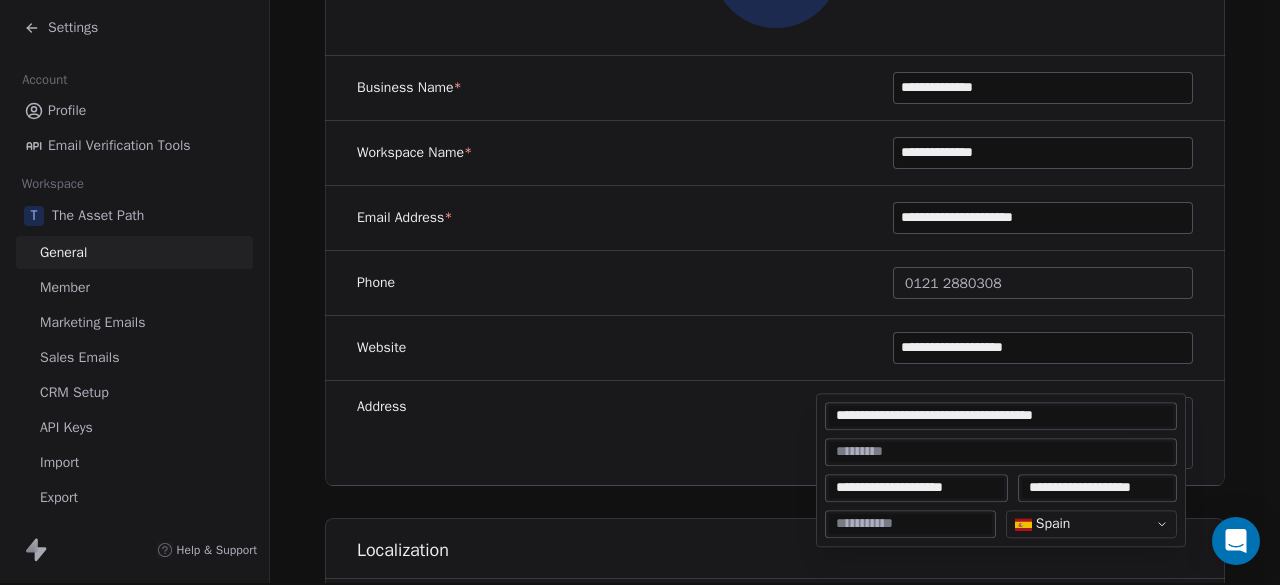 type on "**********" 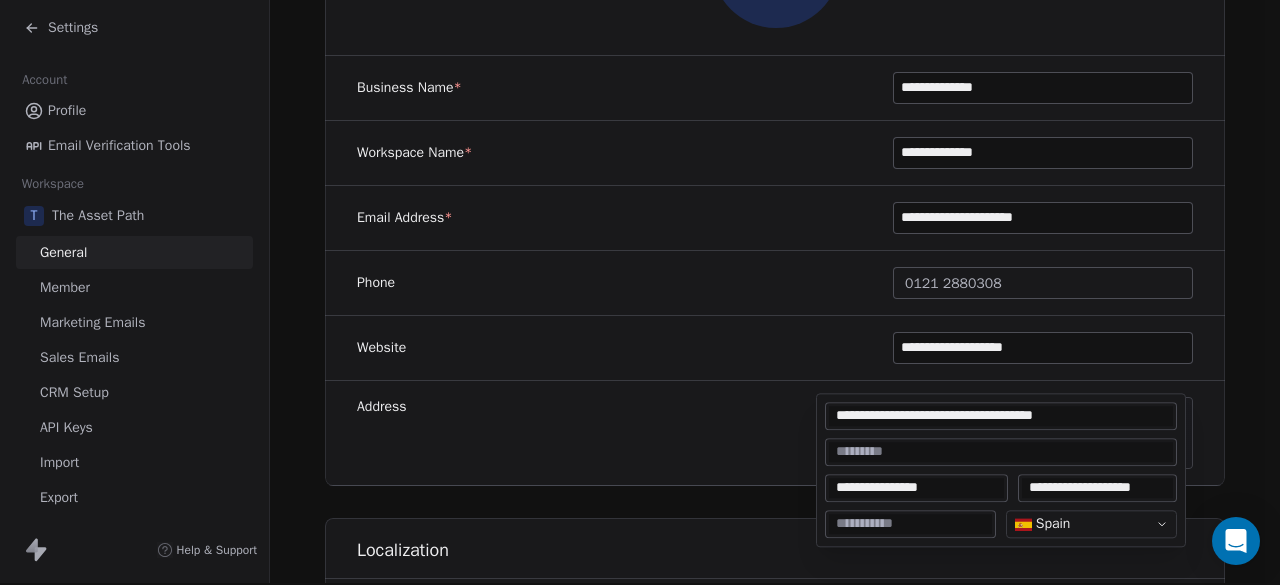 type on "**********" 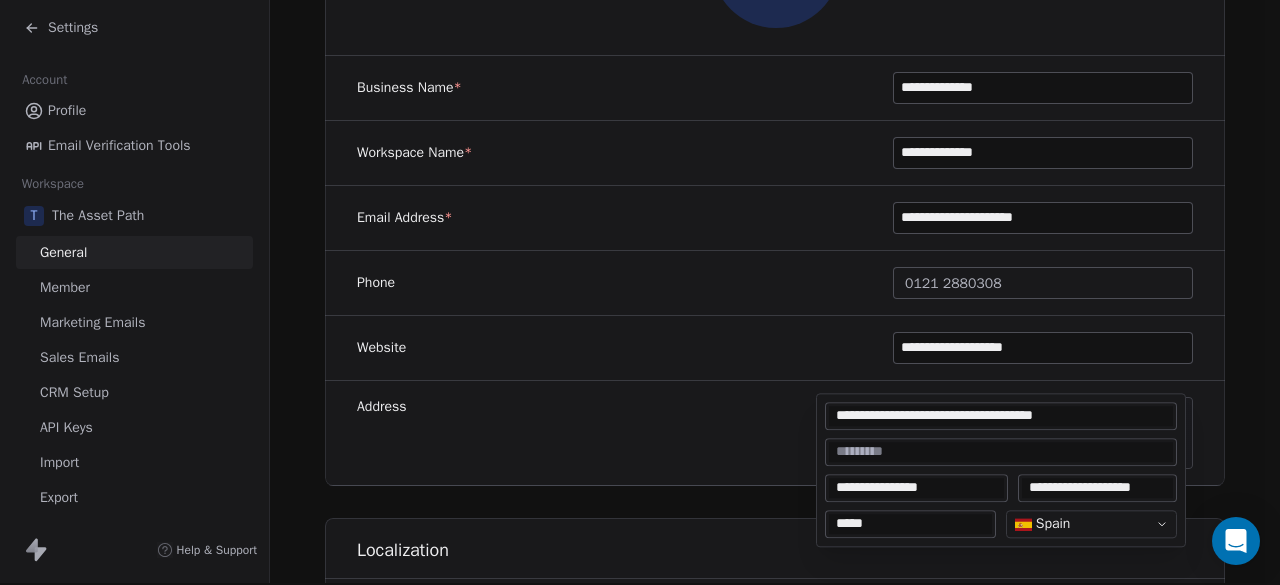 type on "*****" 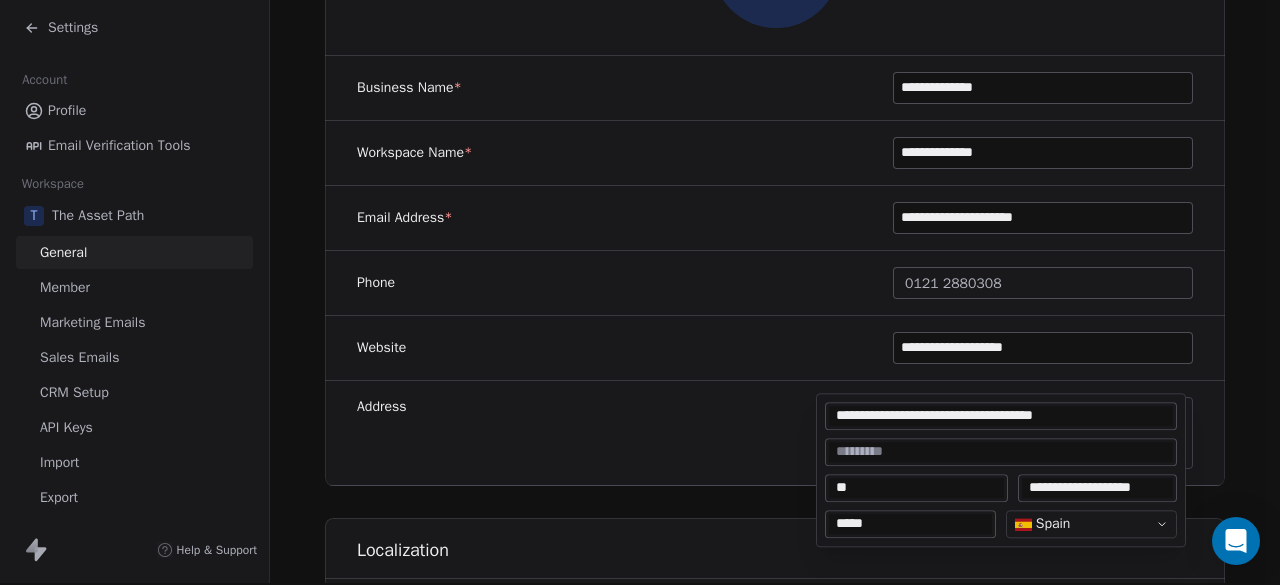 type on "*" 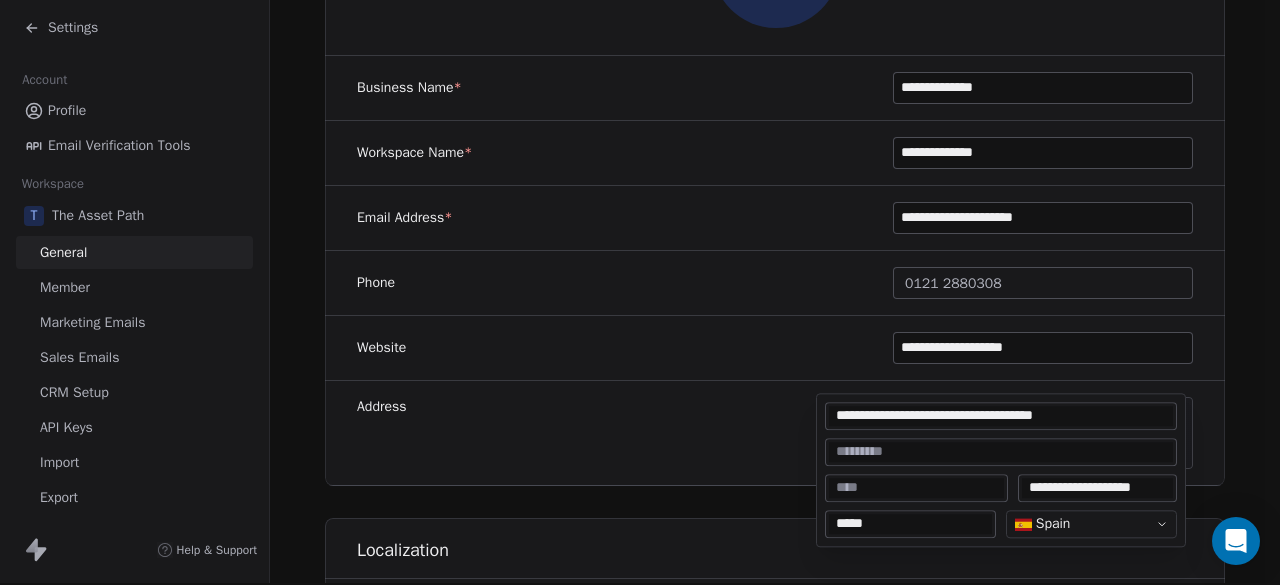 type 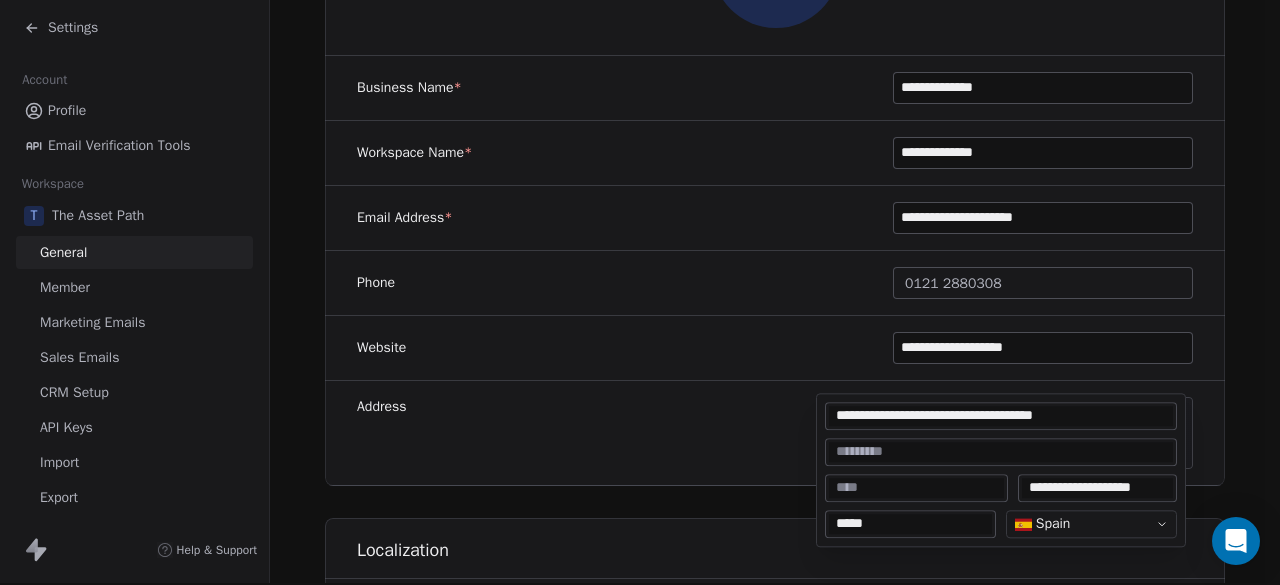 drag, startPoint x: 1002, startPoint y: 417, endPoint x: 1098, endPoint y: 416, distance: 96.00521 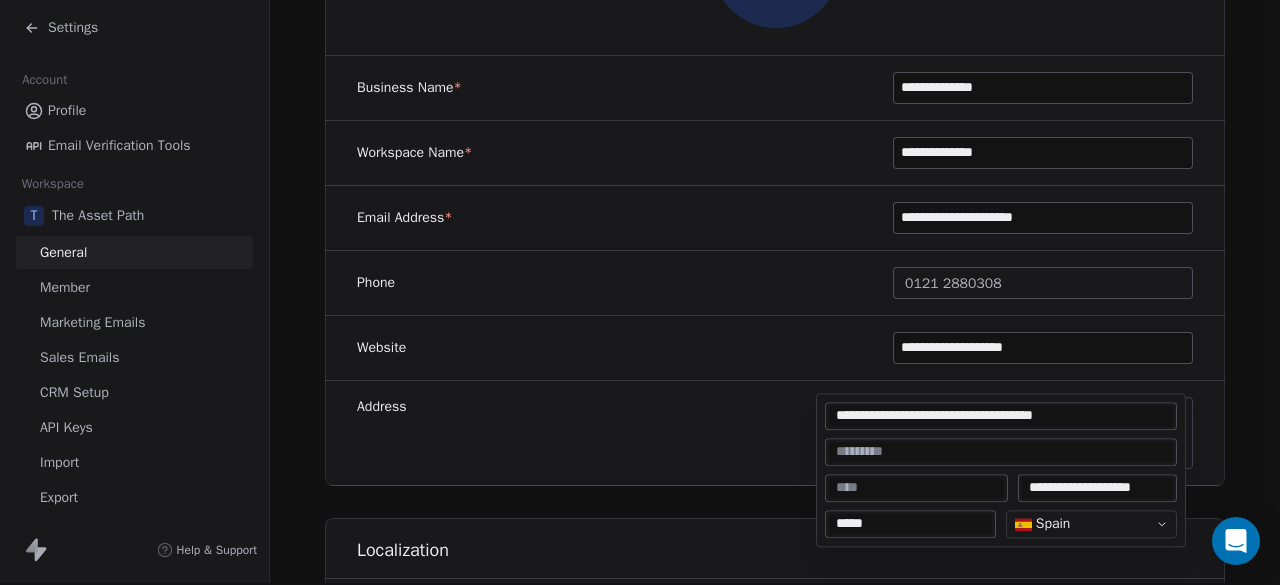 click on "**********" at bounding box center (1001, 416) 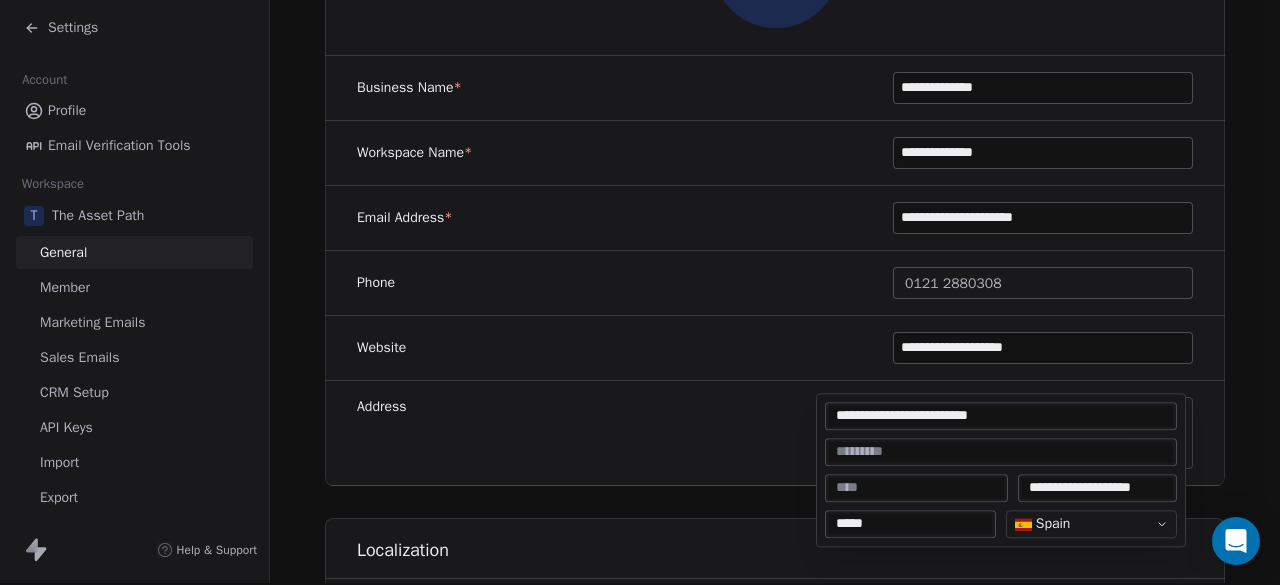 type on "**********" 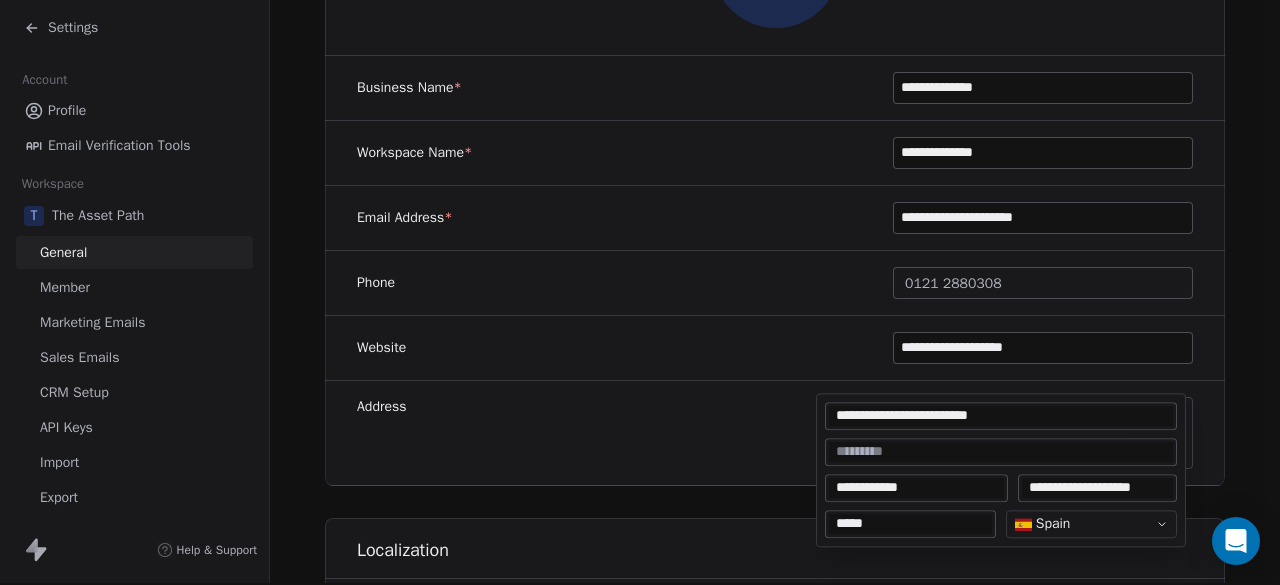 type on "**********" 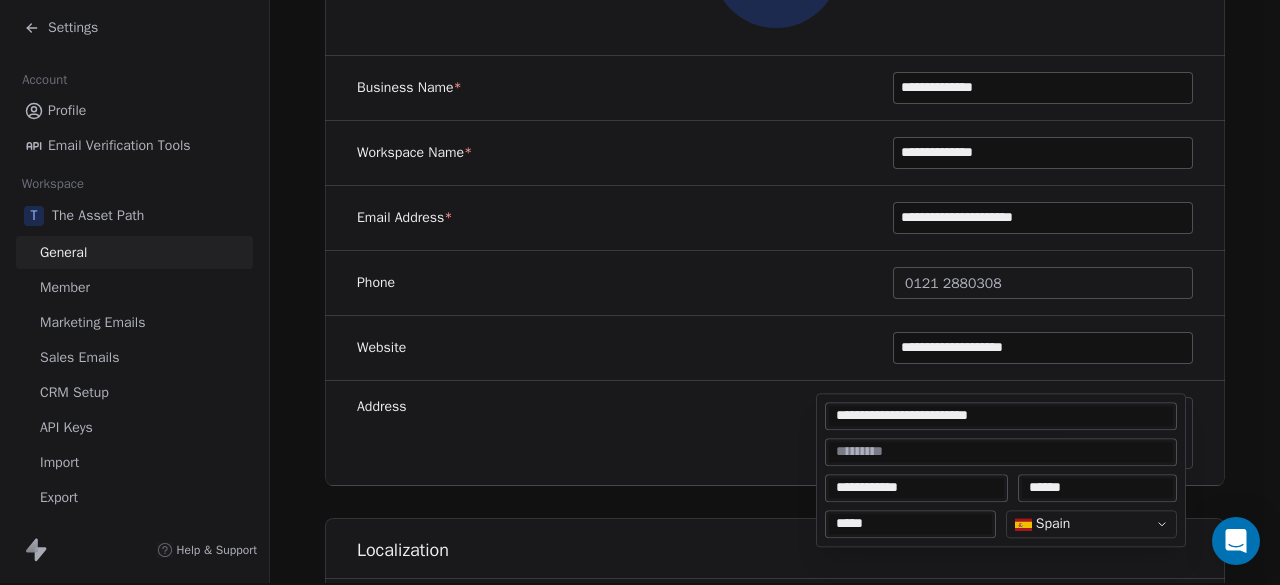 type on "******" 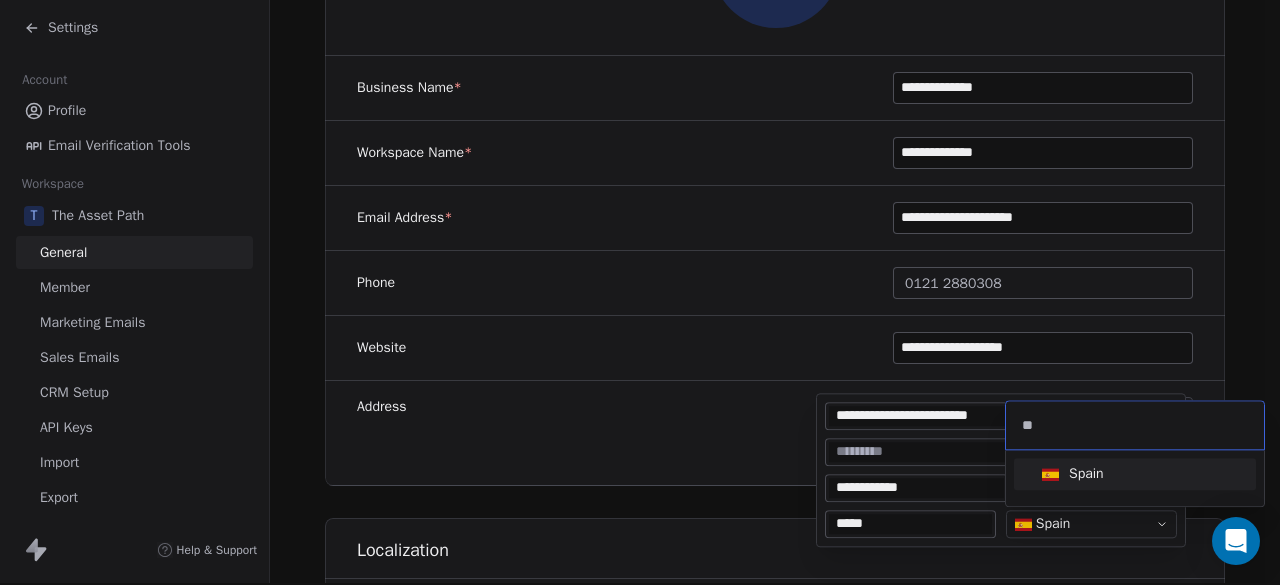 type on "**" 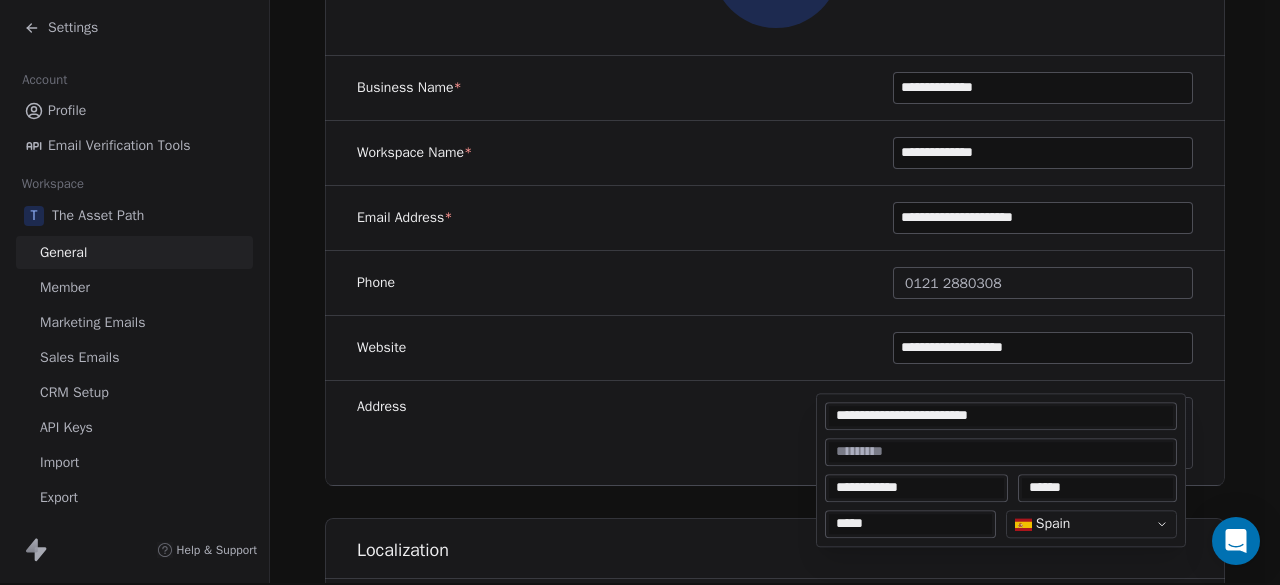type on "**********" 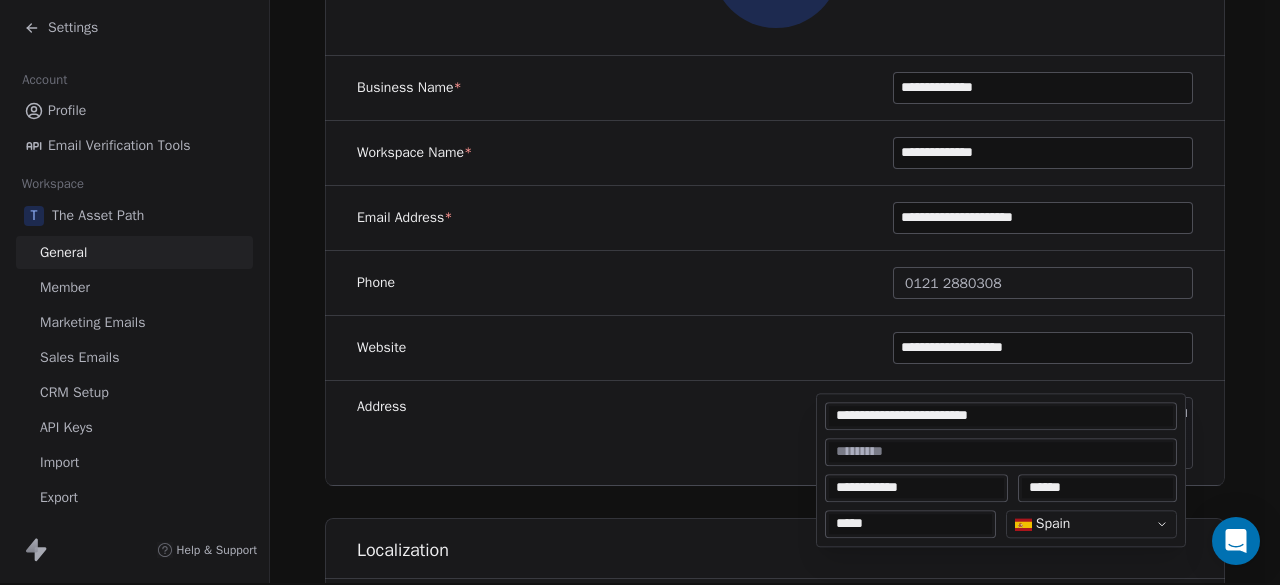 click on "**********" at bounding box center (640, 290) 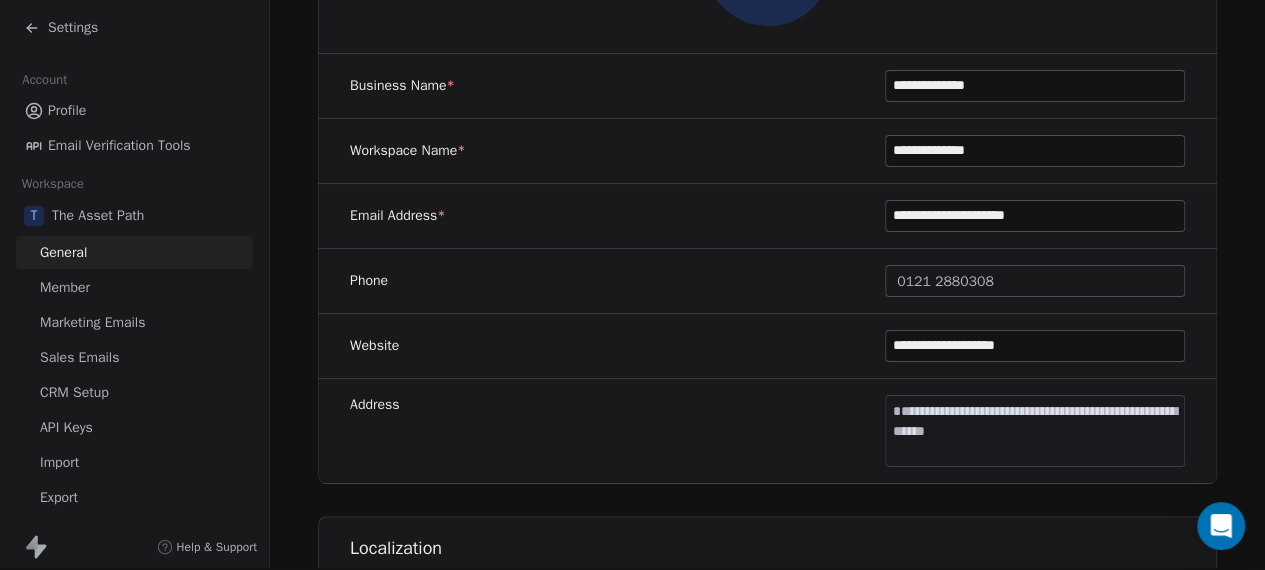 scroll, scrollTop: 325, scrollLeft: 0, axis: vertical 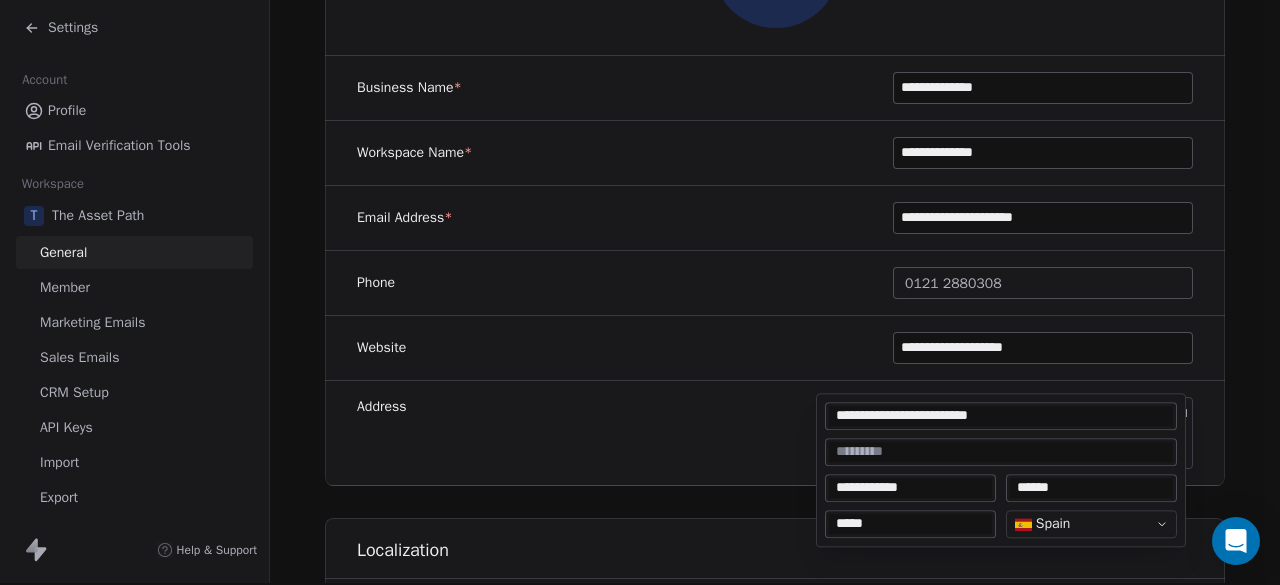 click on "**********" at bounding box center [632, 290] 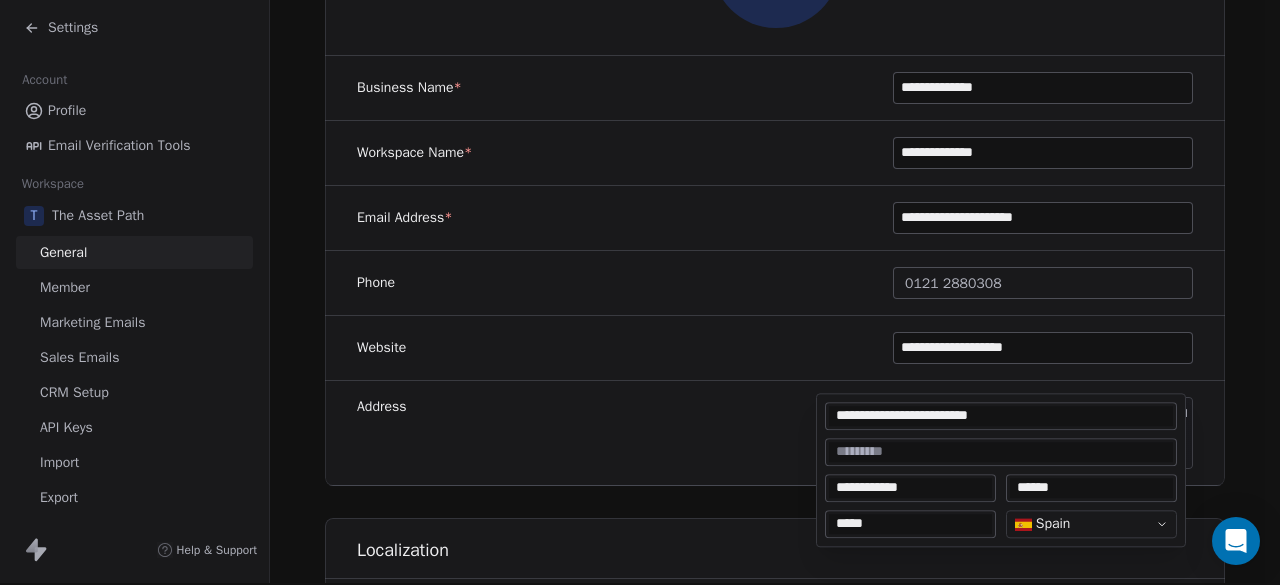 click on "**********" at bounding box center (1001, 416) 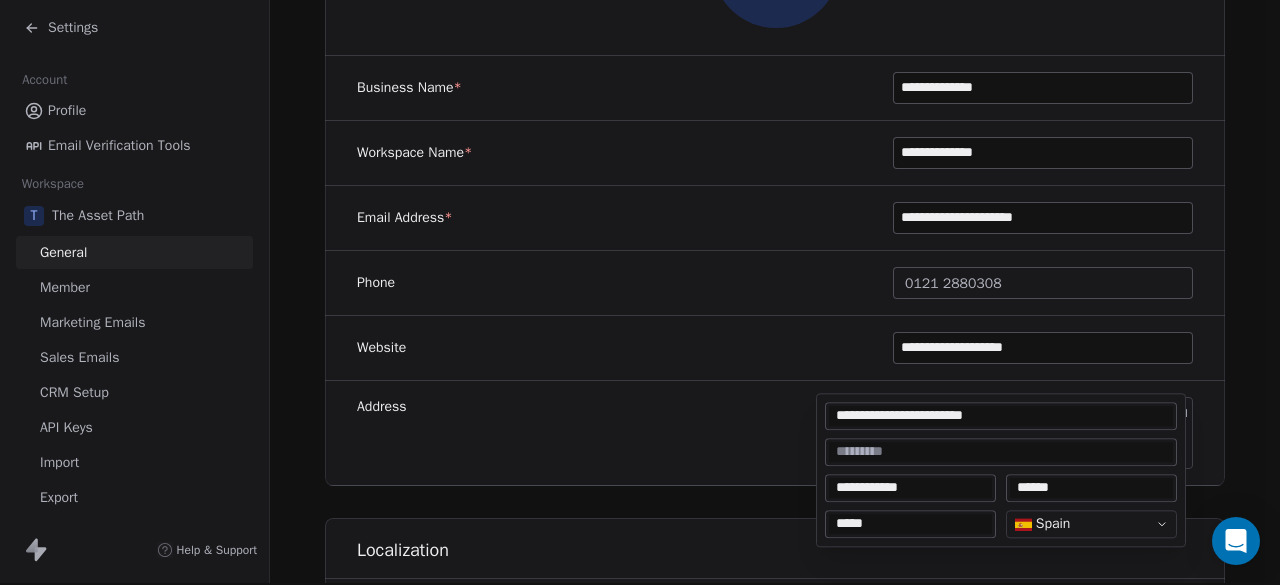 type on "**********" 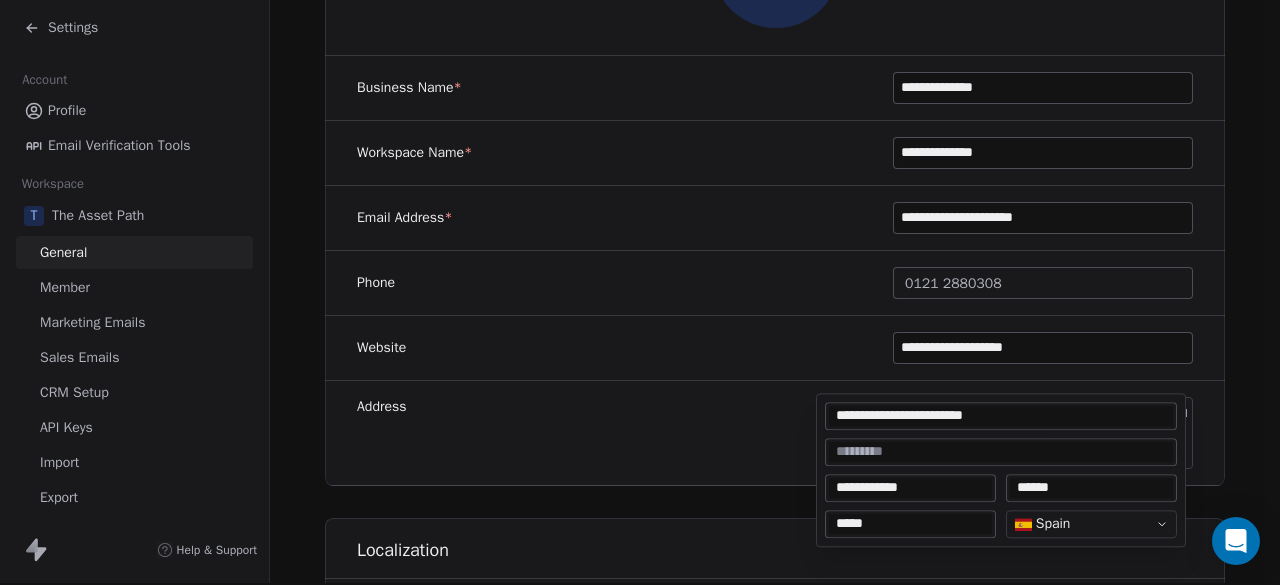 type on "**********" 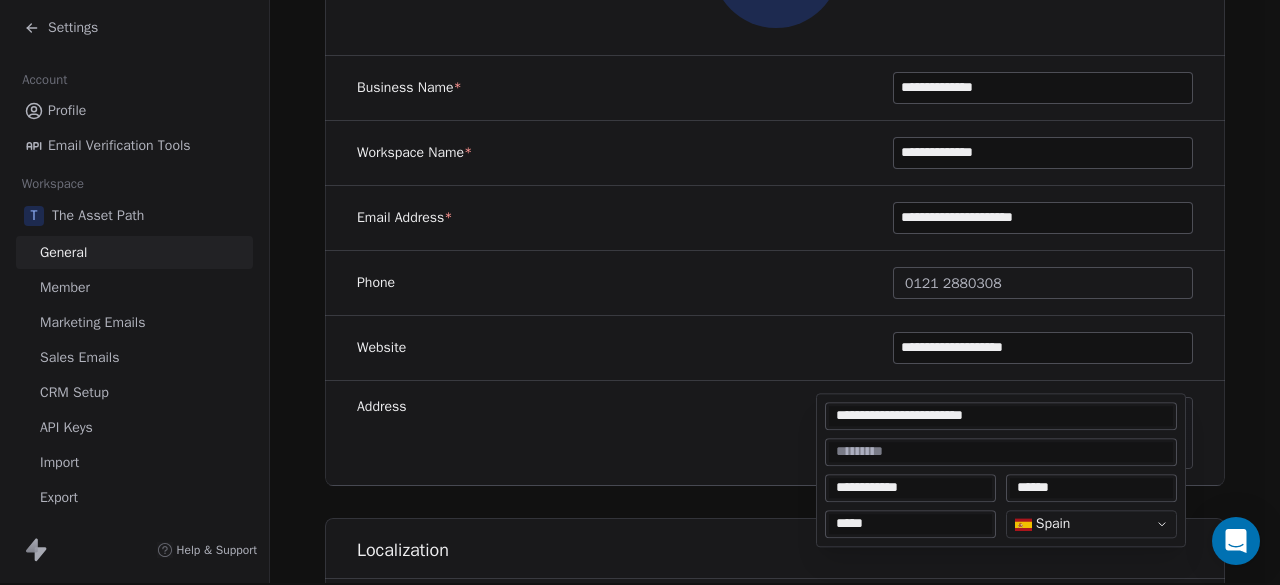 click on "**********" at bounding box center [640, 290] 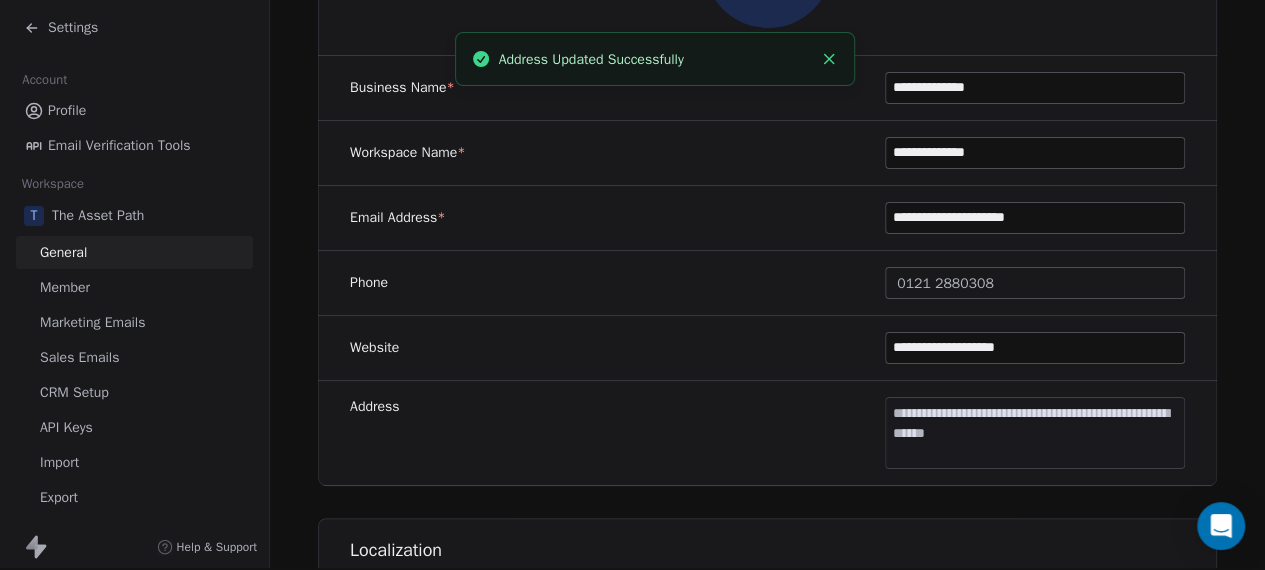 click on "Settings" at bounding box center (73, 28) 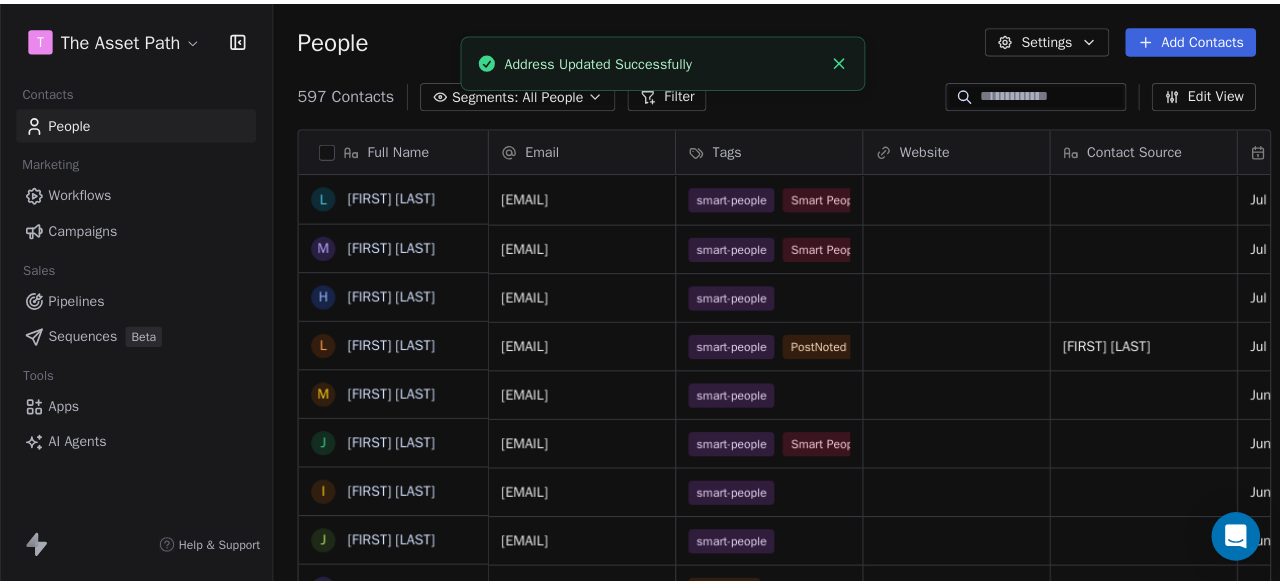 scroll, scrollTop: 0, scrollLeft: 0, axis: both 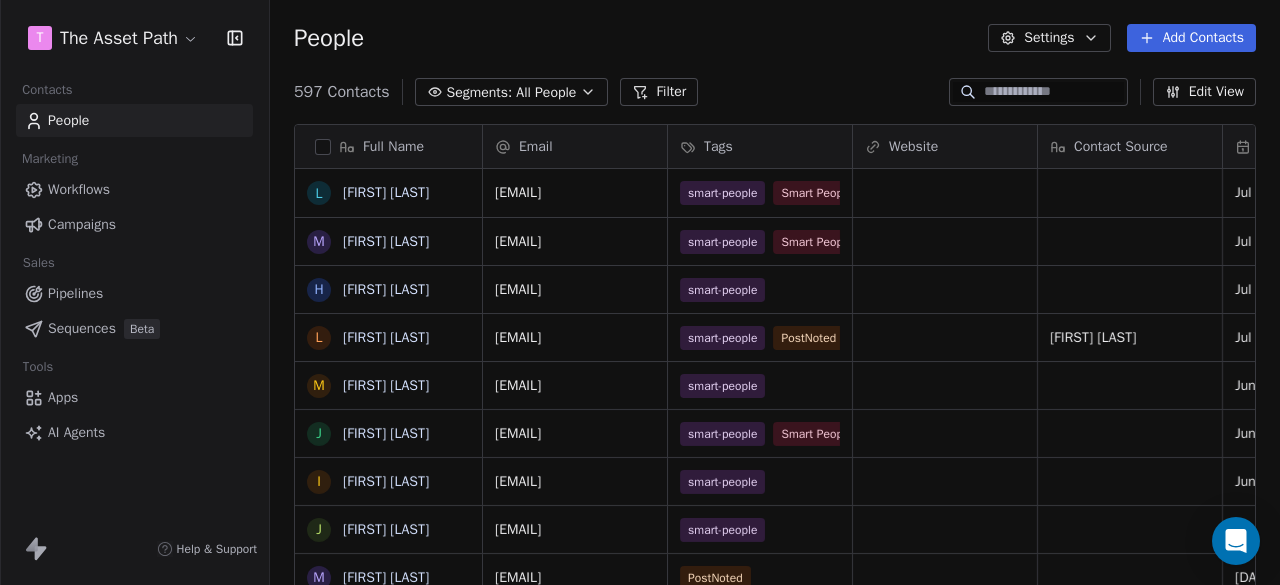 click on "Campaigns" at bounding box center [82, 224] 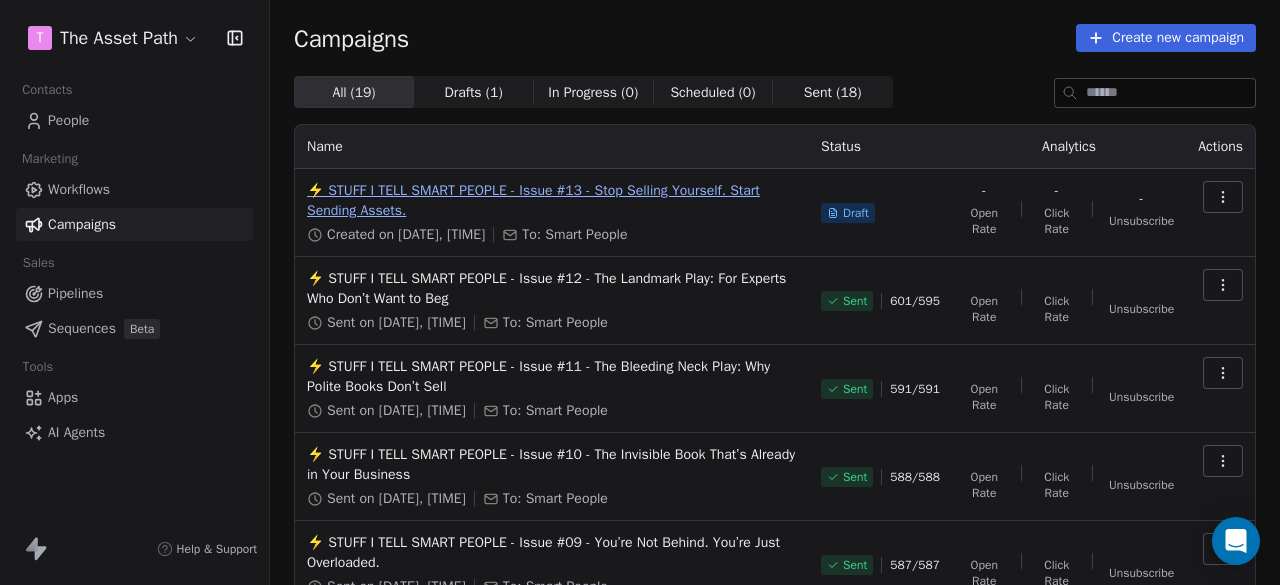 click on "⚡ STUFF I TELL SMART PEOPLE - Issue #13 - Stop Selling Yourself. Start Sending Assets." at bounding box center [552, 201] 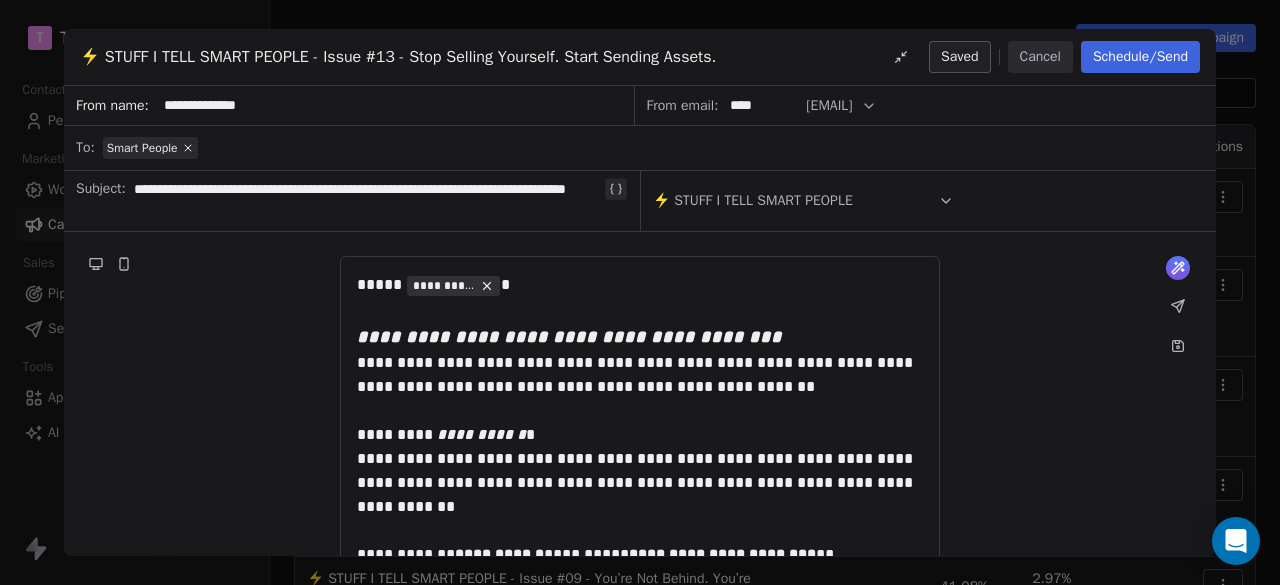 click on "Schedule/Send" at bounding box center (1140, 57) 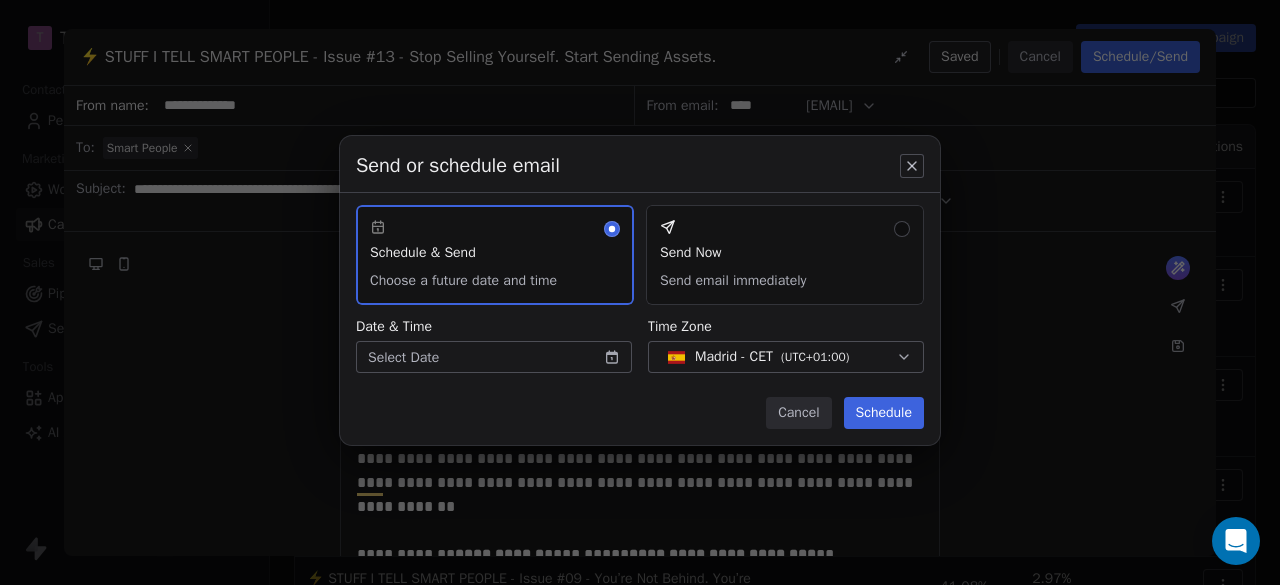 click on "T The Asset Path Contacts People Marketing Workflows Campaigns Sales Pipelines Sequences Beta Tools Apps AI Agents Help & Support Campaigns  Create new campaign All ( 19 ) All ( 19 ) Drafts ( 1 ) Drafts ( 1 ) In Progress ( 0 ) In Progress ( 0 ) Scheduled ( 0 ) Scheduled ( 0 ) Sent ( 18 ) Sent ( 18 ) Name Status Analytics Actions ⚡ STUFF I TELL SMART PEOPLE - Issue #13 - Stop Selling Yourself. Start Sending Assets. Created on [DATE], [TIME] To: Smart People  Draft - Open Rate - Click Rate - Unsubscribe ⚡ STUFF I TELL SMART PEOPLE - Issue #12 - The Landmark Play: For Experts Who Don’t Want to Beg Sent on [DATE], [TIME] To: Smart People  Sent 601 / 595 37.84% (140) Open Rate 5.41% (20) Click Rate - Unsubscribe ⚡ STUFF I TELL SMART PEOPLE - Issue #11 - The Bleeding Neck Play: Why Polite Books Don’t Sell Sent on [DATE], [TIME] To: Smart People  Sent 591 / 591 44.29% (163) Open Rate 1.36% (5) Click Rate 0.54% (2) Unsubscribe Sent on [DATE], [TIME] To: Smart People  Sent 588 /" at bounding box center (640, 292) 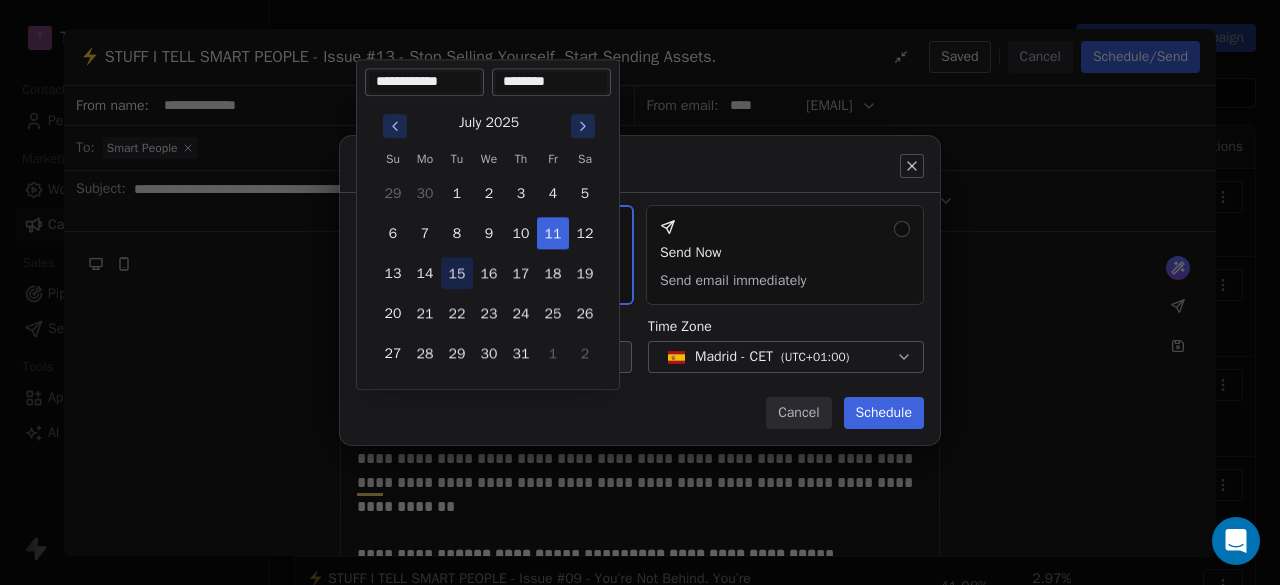 click on "15" at bounding box center (457, 273) 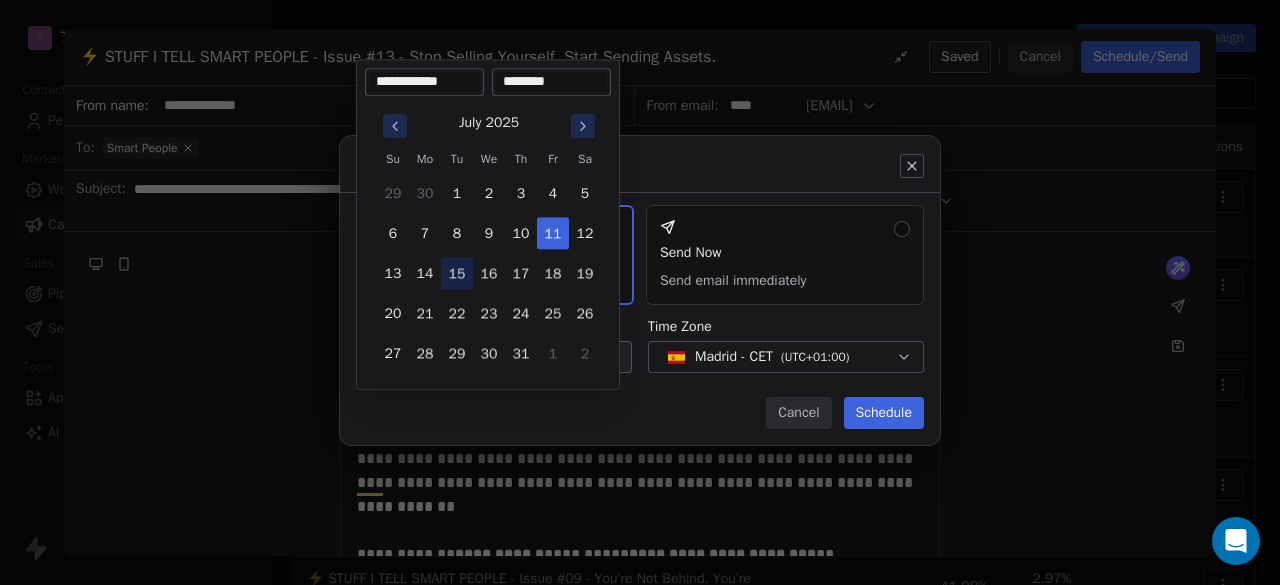 type on "**********" 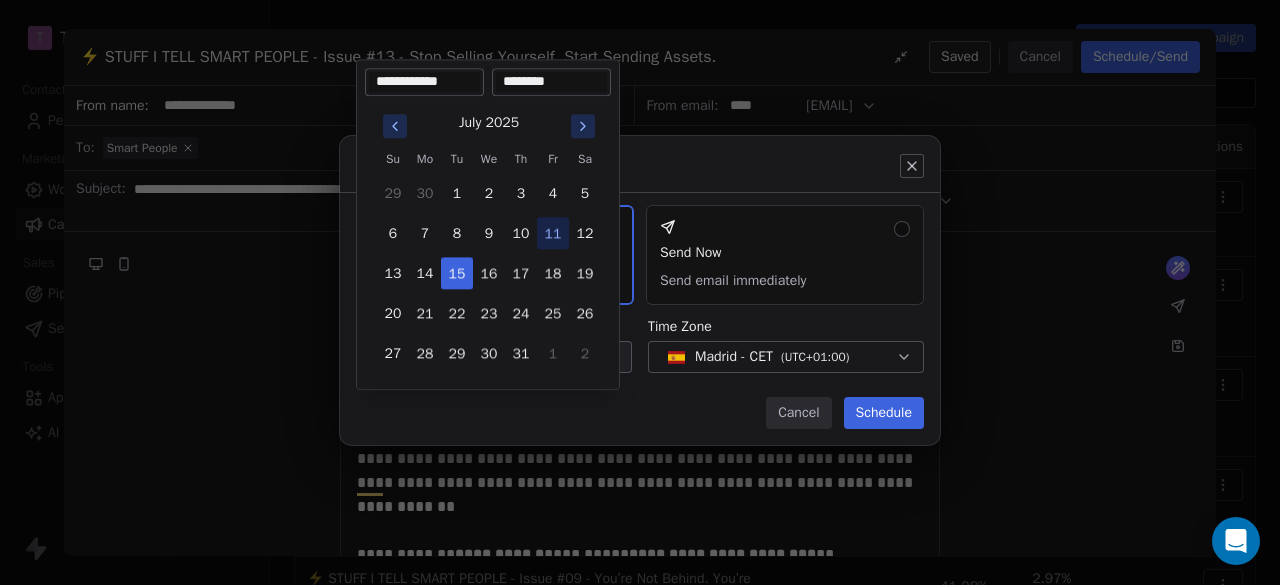 click on "********" at bounding box center [551, 82] 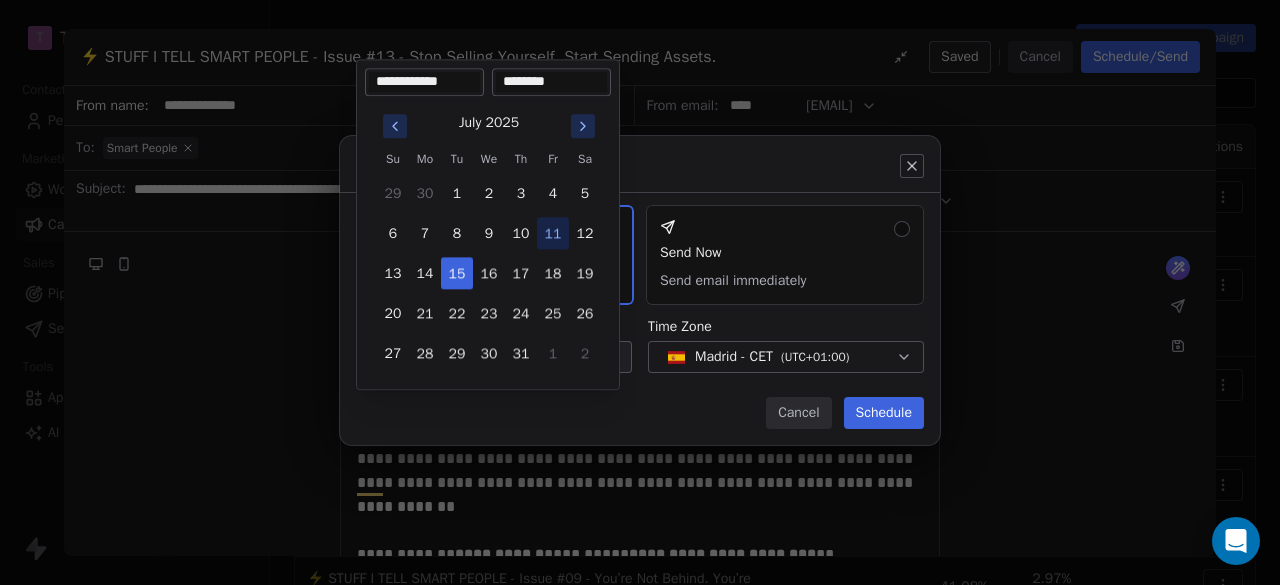 click on "July 2025 Su Mo Tu We Th Fr Sa 29 30 1 2 3 4 5 6 7 8 9 10 11 12 13 14 15 16 17 18 19 20 21 22 23 24 25 26 27 28 29 30 31 1 2" at bounding box center (488, 238) 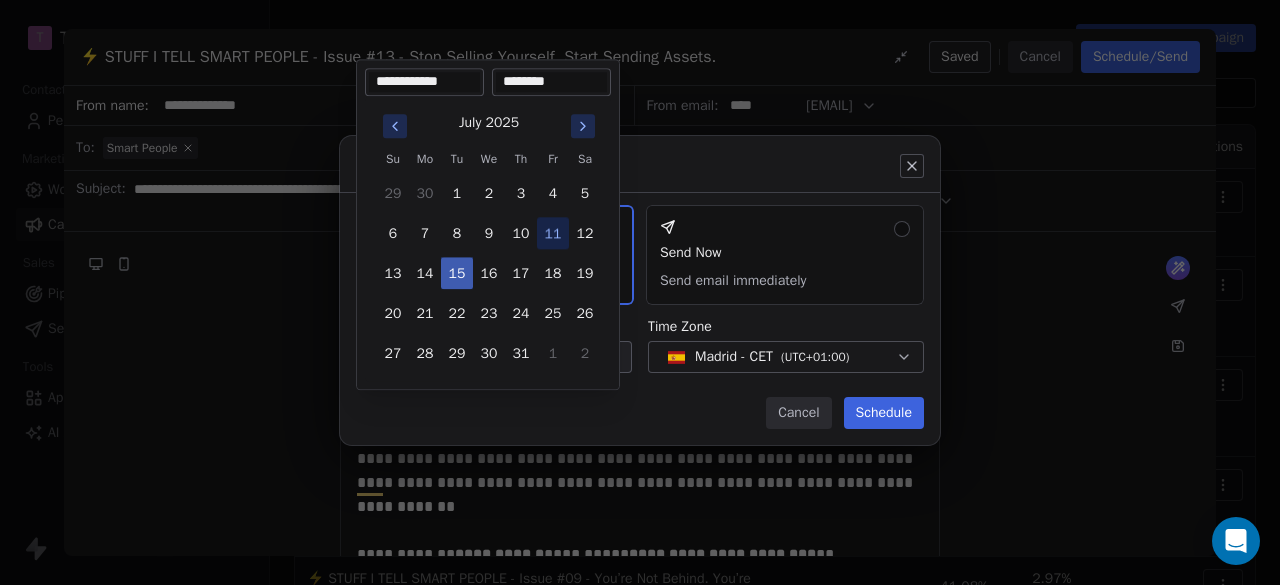click on "15" at bounding box center [457, 273] 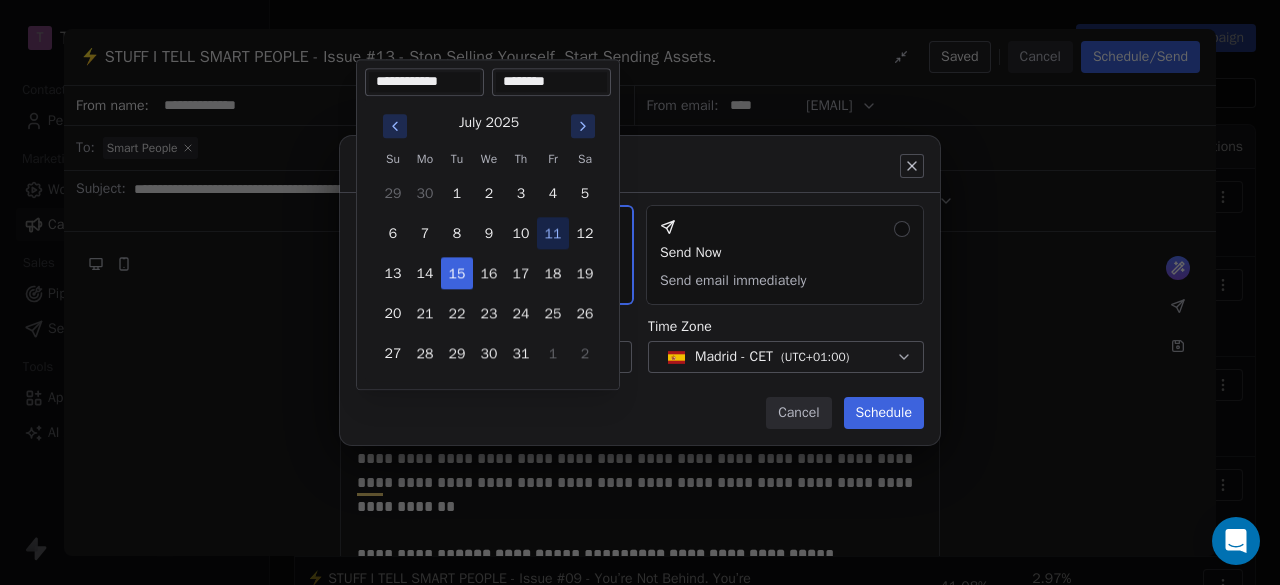 click on "Send or schedule email Schedule & Send Choose a future date and time Send Now Send email immediately Date & Time [DATE] [TIME] Time Zone Madrid - CET ( UTC+01:00 ) Cancel Schedule" at bounding box center [640, 292] 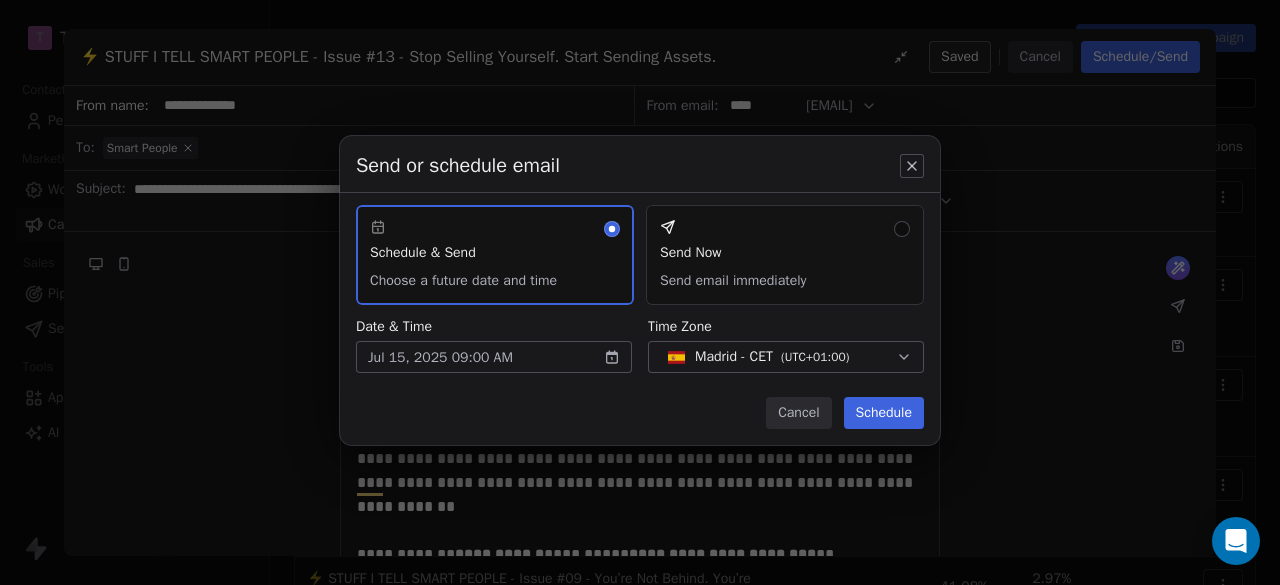 click on "Send or schedule email Schedule & Send Choose a future date and time Send Now Send email immediately Date & Time [DATE] [TIME] Time Zone Madrid - CET ( UTC+01:00 ) Cancel Schedule" at bounding box center (640, 290) 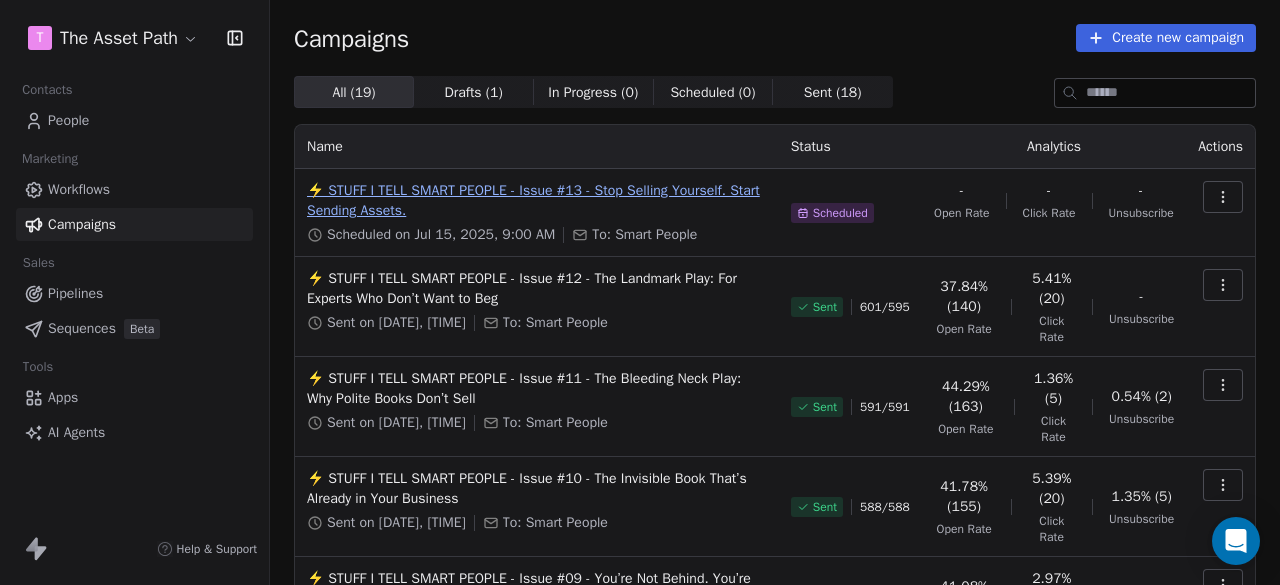 click on "⚡ STUFF I TELL SMART PEOPLE - Issue #13 - Stop Selling Yourself. Start Sending Assets." at bounding box center (537, 201) 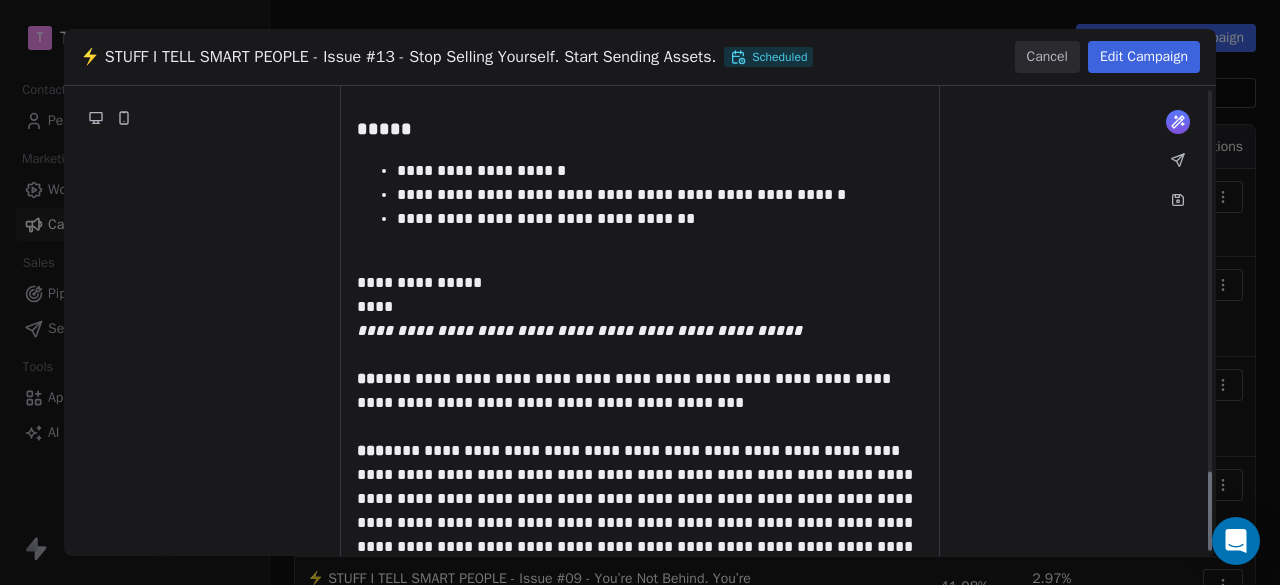 scroll, scrollTop: 2290, scrollLeft: 0, axis: vertical 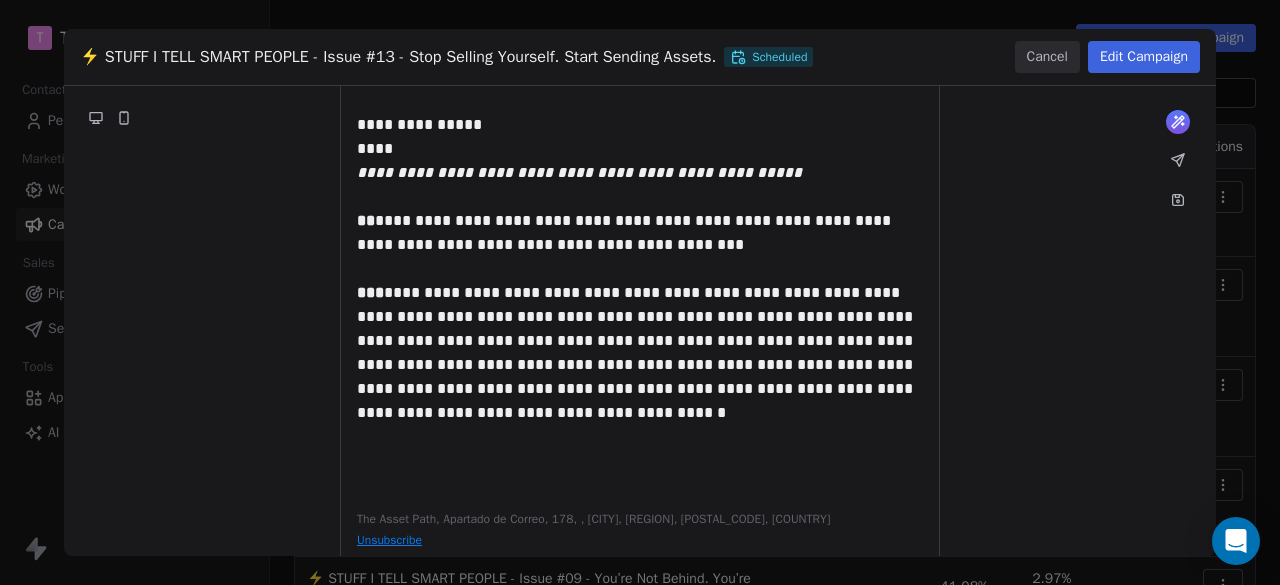 click on "Cancel" at bounding box center [1047, 57] 